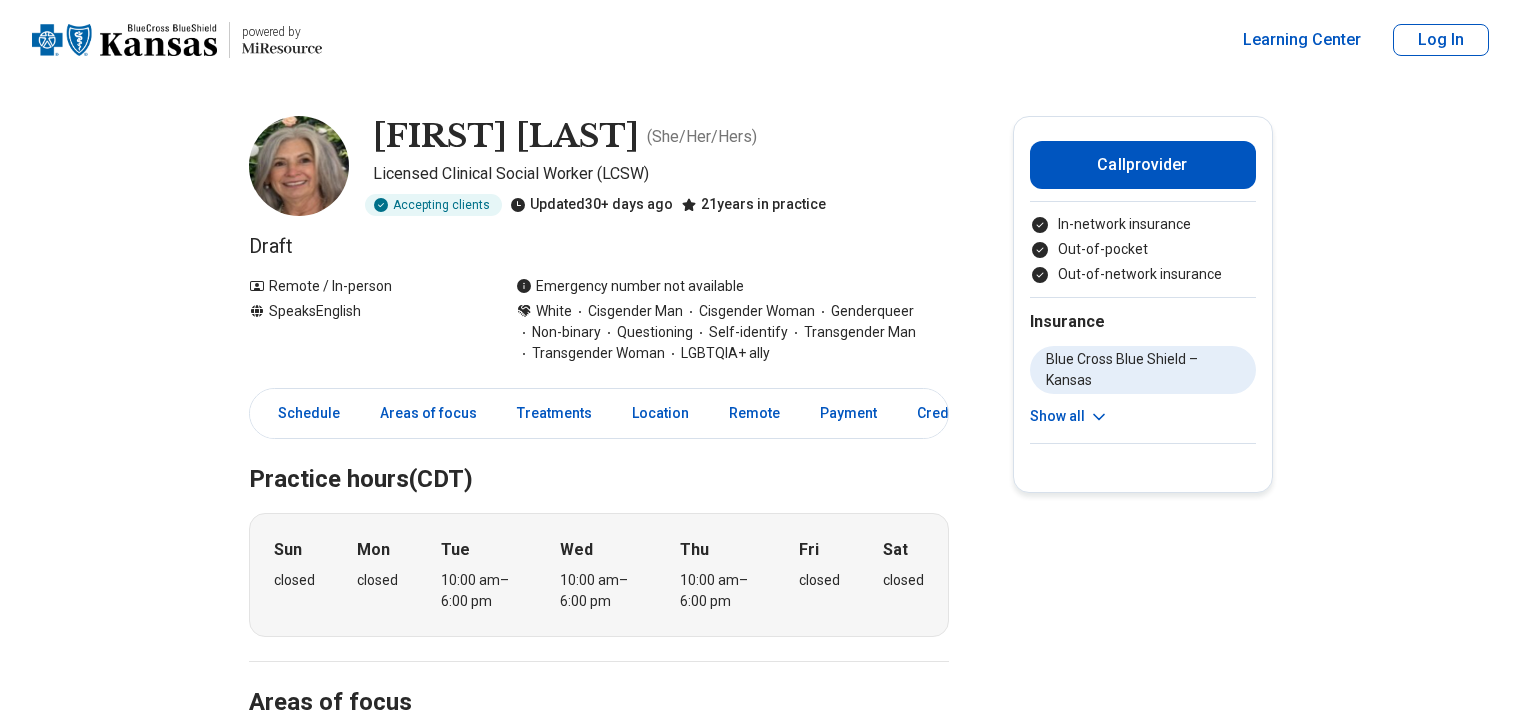 scroll, scrollTop: 0, scrollLeft: 0, axis: both 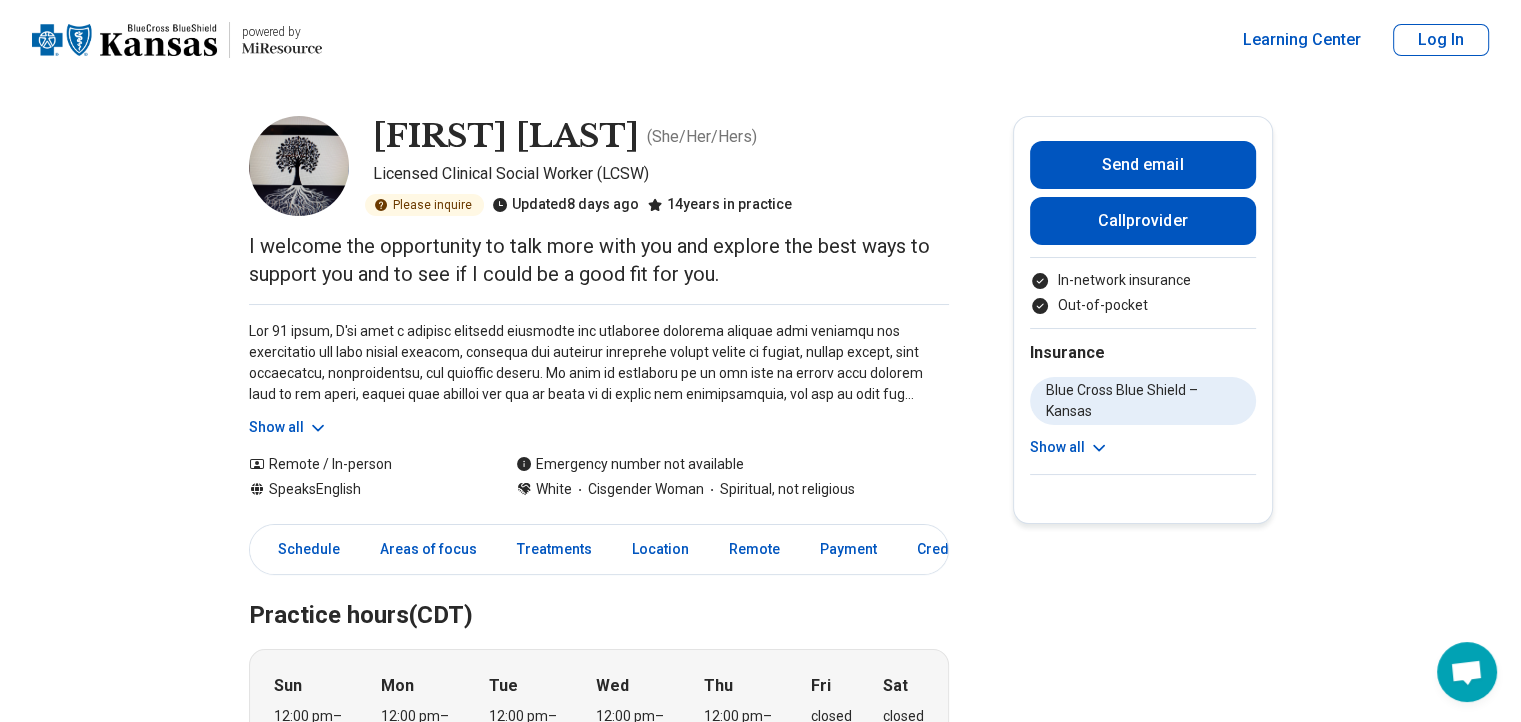 click 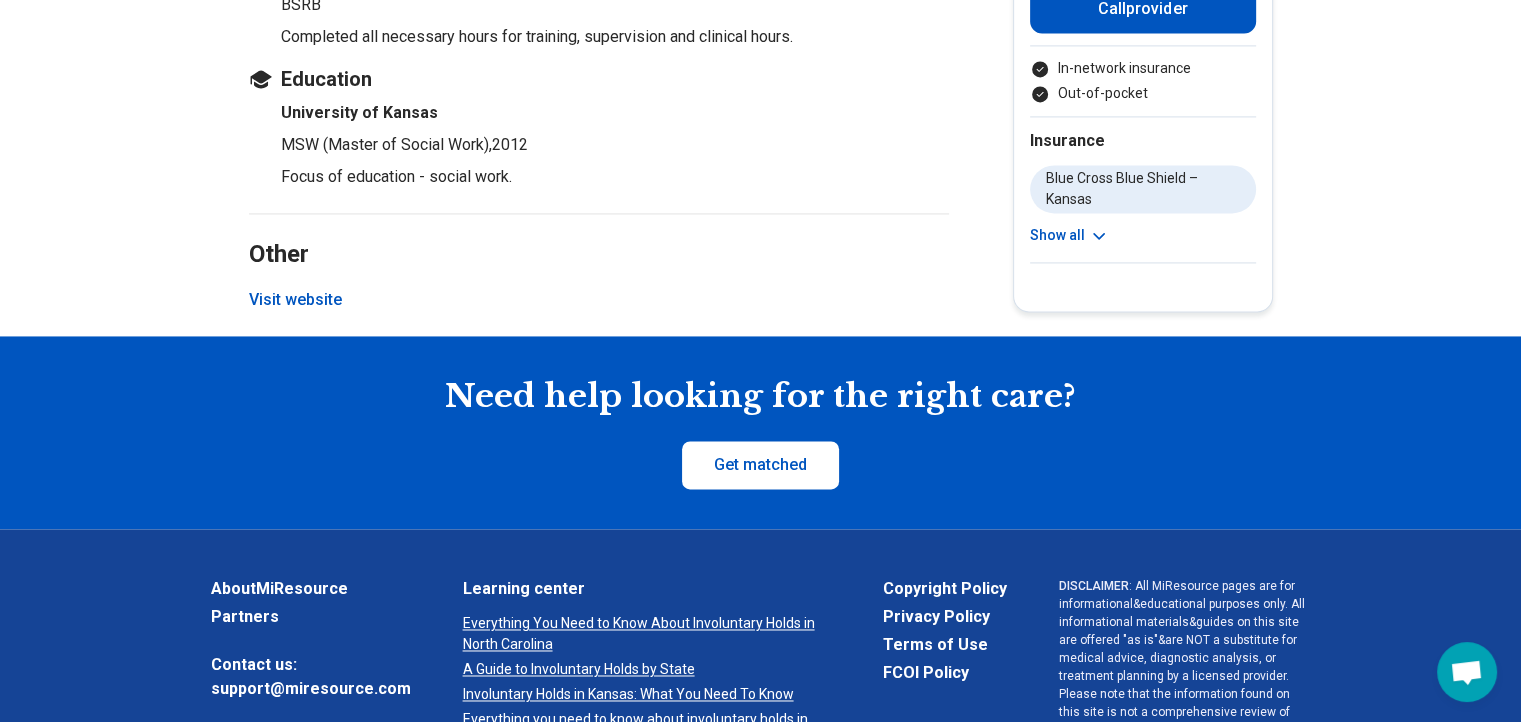 scroll, scrollTop: 3000, scrollLeft: 0, axis: vertical 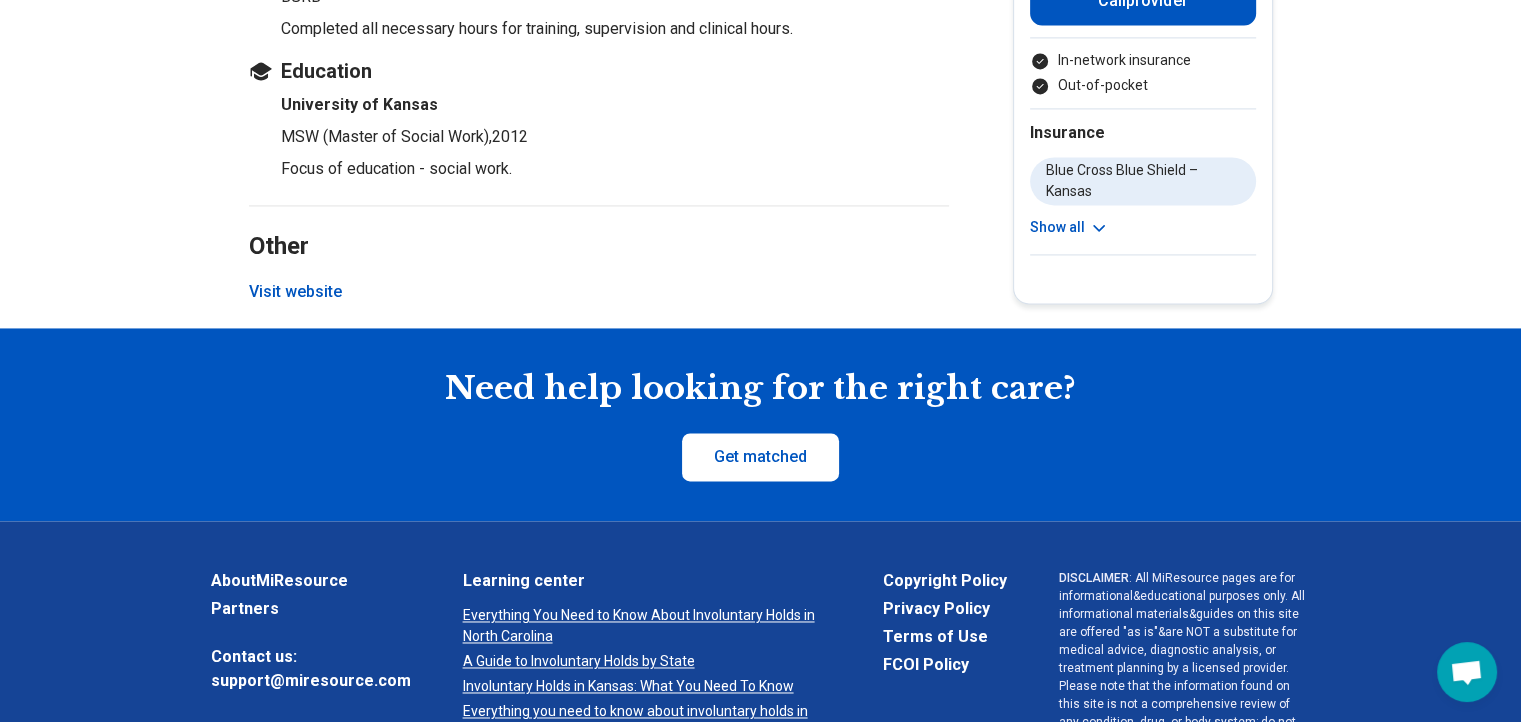 click on "Visit website" at bounding box center (295, 292) 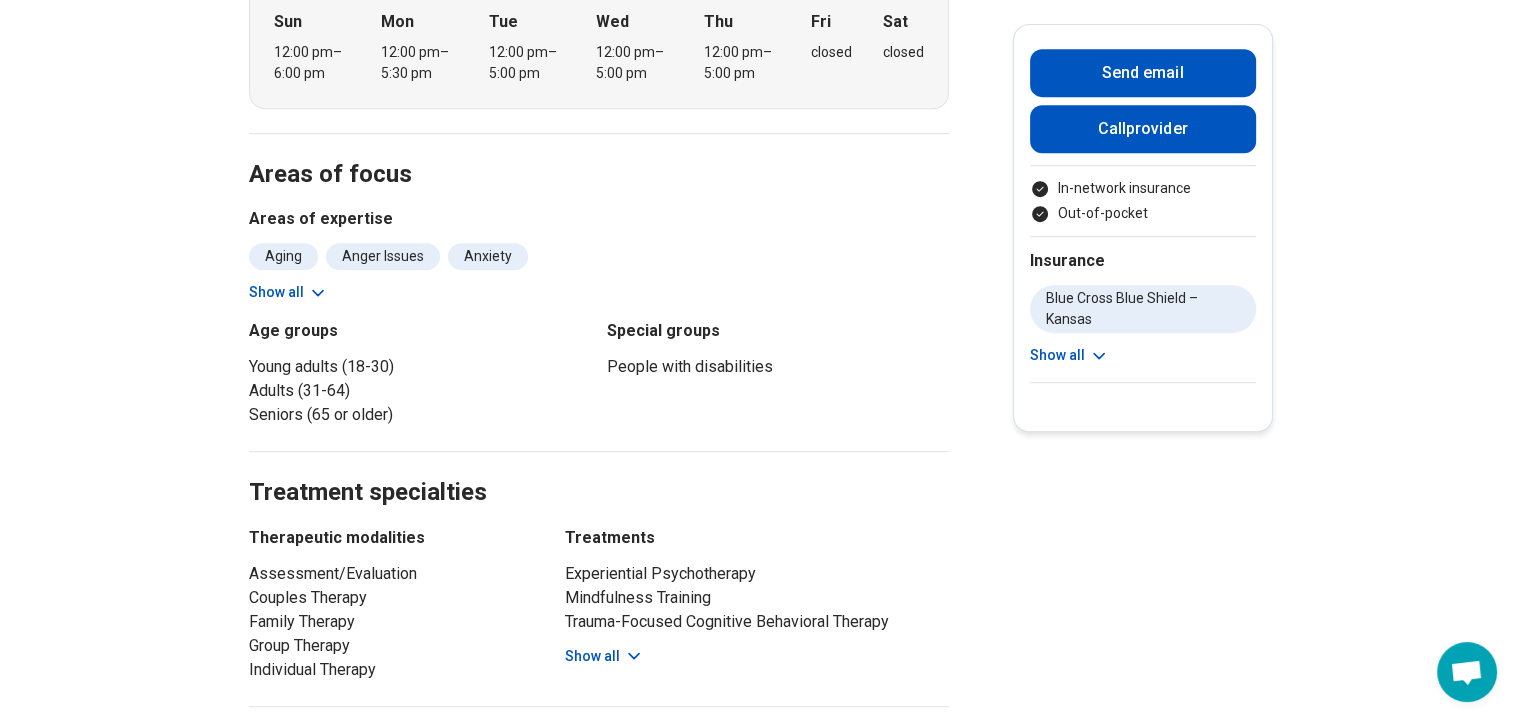 scroll, scrollTop: 0, scrollLeft: 0, axis: both 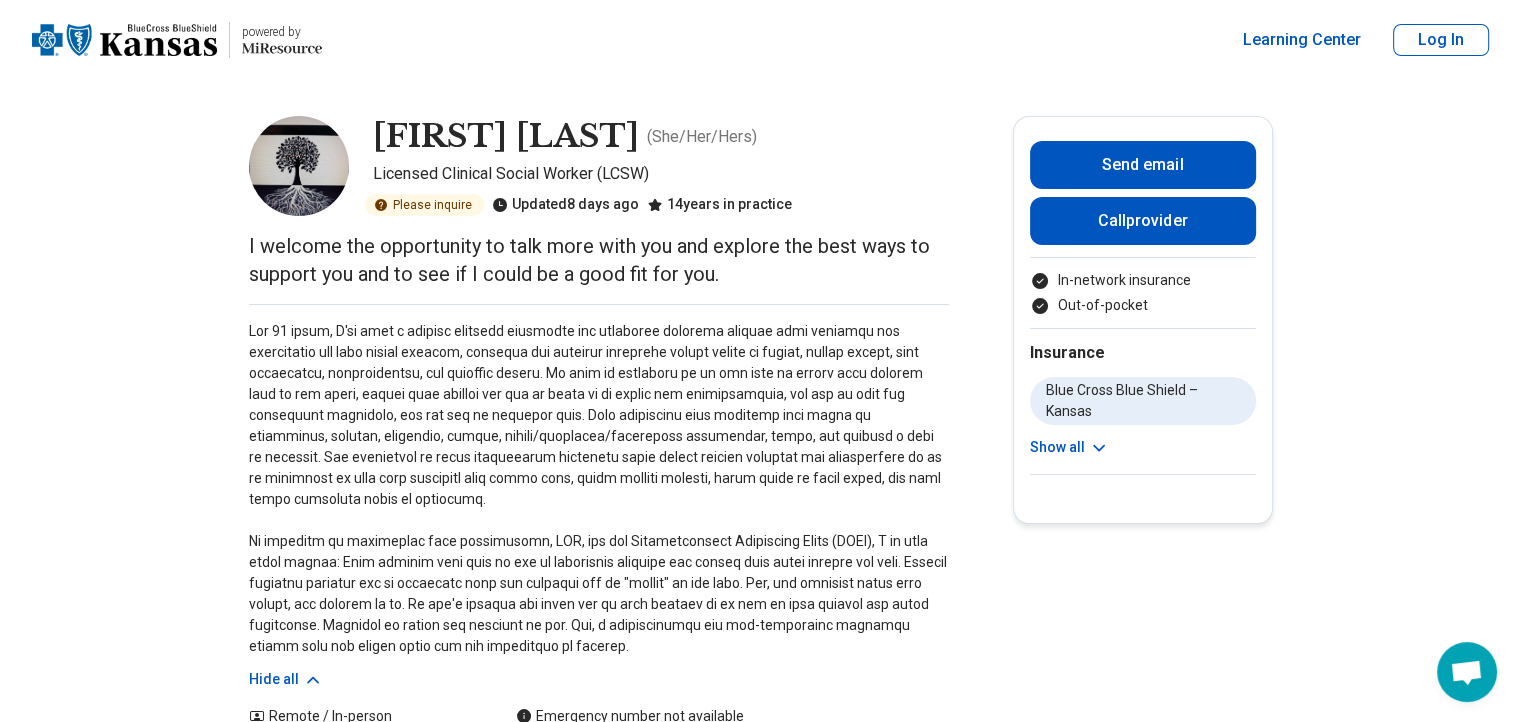 drag, startPoint x: 800, startPoint y: 312, endPoint x: 802, endPoint y: -140, distance: 452.00443 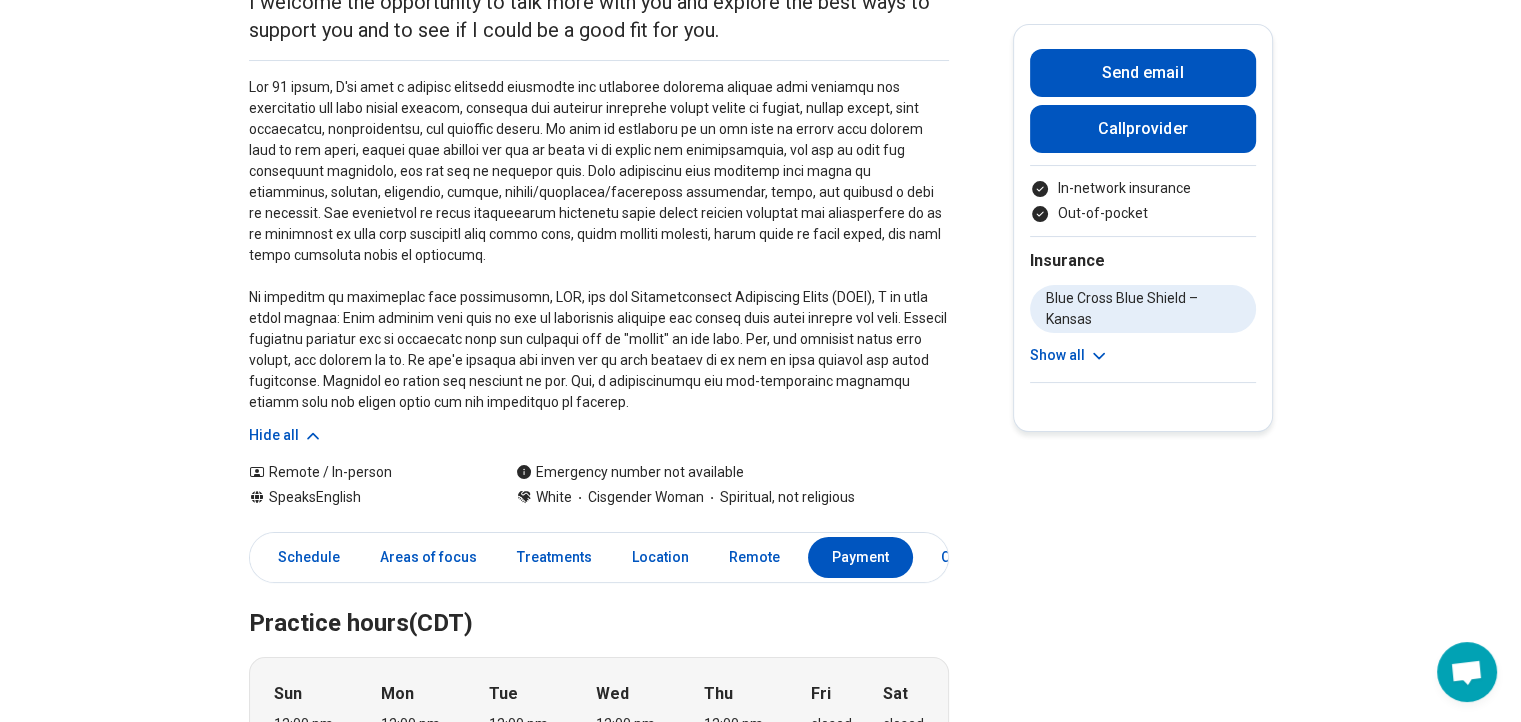 scroll, scrollTop: 0, scrollLeft: 0, axis: both 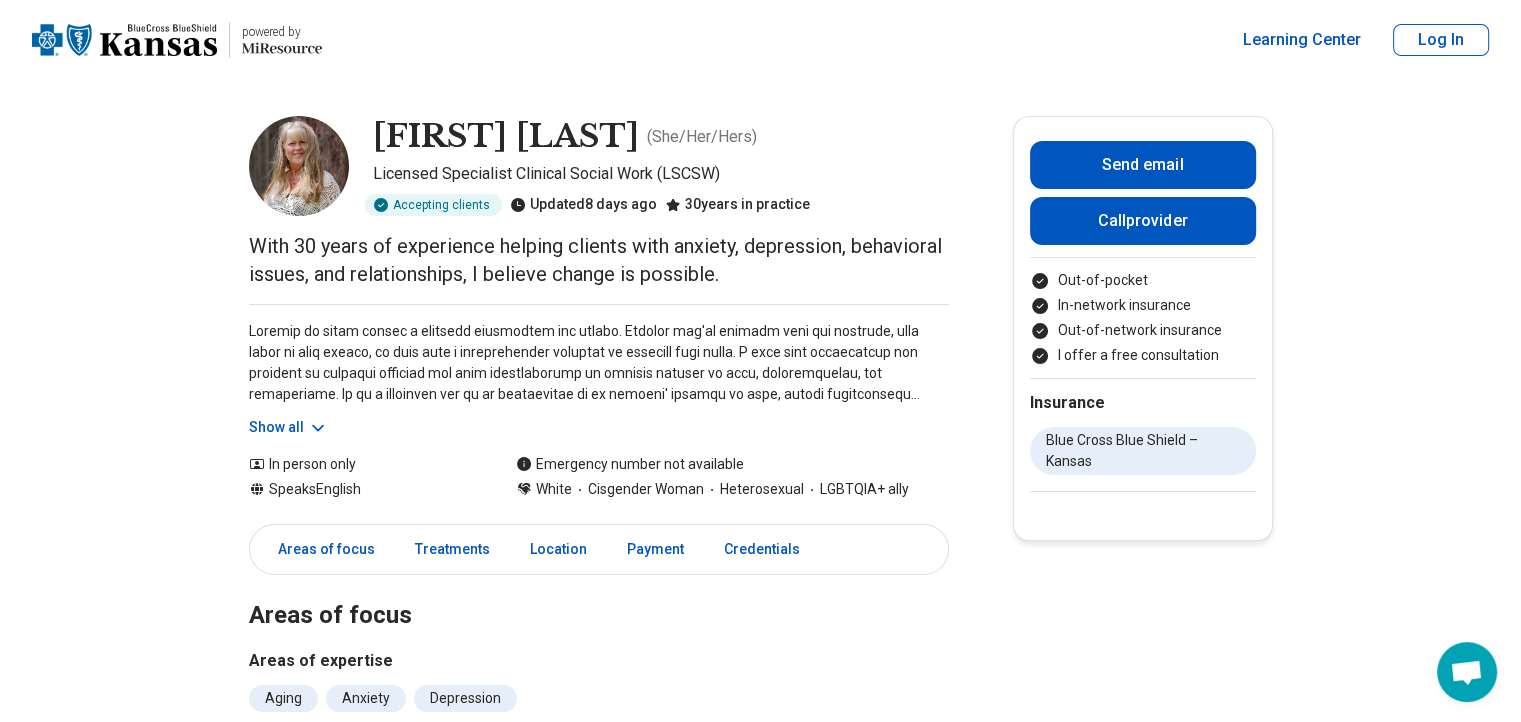 click on "Julie Ohse ( She/Her/Hers ) Licensed Specialist Clinical Social Work (LSCSW) Accepting clients Updated  8 days ago 30  years in practice With 30 years of experience helping clients with anxiety, depression, behavioral issues, and relationships,  I believe change is possible. Show all In person only Speaks  English Emergency number not available White Cisgender Woman Heterosexual LGBTQIA+ ally Send email Call  provider Out-of-pocket In-network insurance Out-of-network insurance I offer a free consultation Insurance Blue Cross Blue Shield – Kansas Areas of focus Treatments Location Payment Credentials Areas of focus Areas of expertise Aging Anxiety Depression Family Caregiving Stress Grief and Loss Life Transitions Personal Growth Relationship(s) with Parents/Children/Family Self-Esteem Women's Issues Show all Age groups Teens (13-17) Young adults (18-30) Adults (31-64) Seniors (65 or older) Treatment specialties Therapeutic modalities Couples Therapy Family Therapy Individual Therapy Treatments Location  ," at bounding box center [760, 1156] 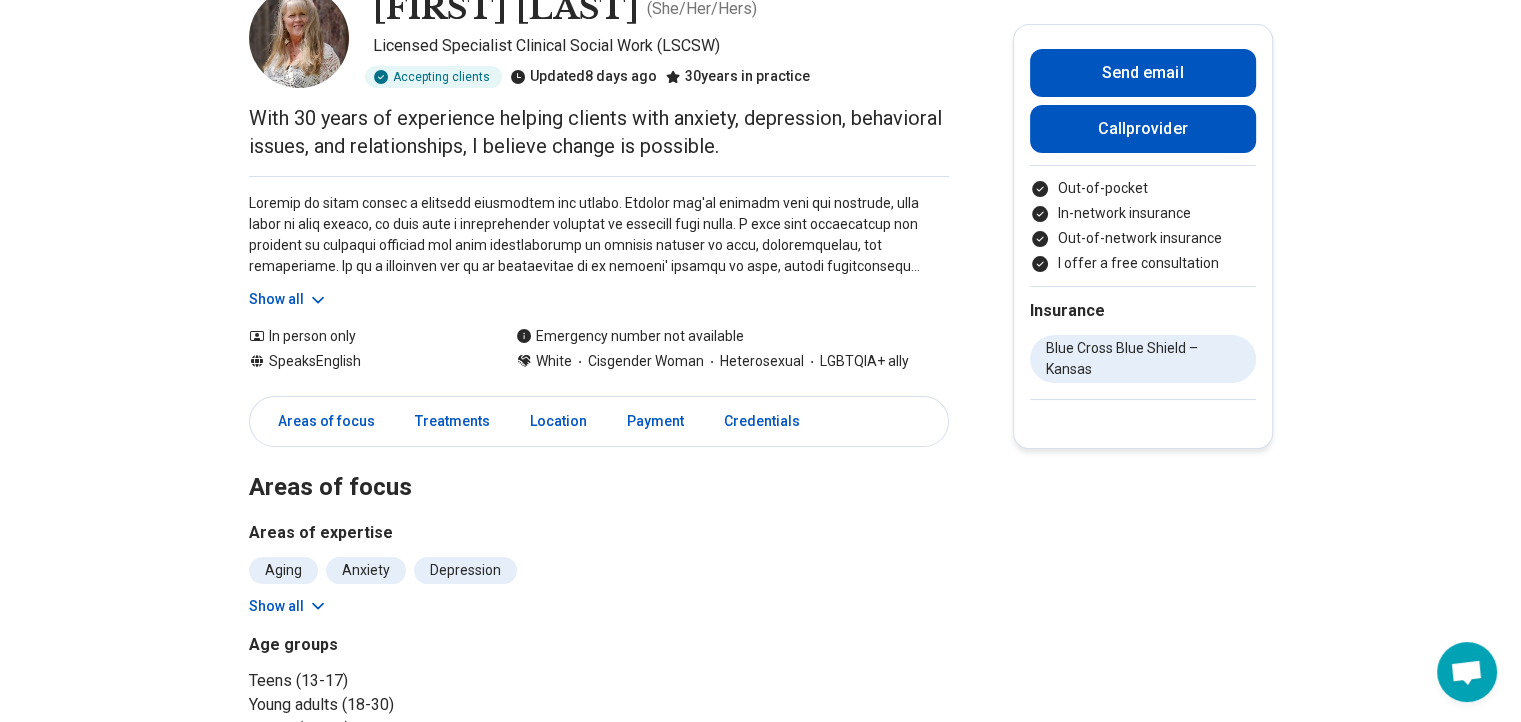 scroll, scrollTop: 300, scrollLeft: 0, axis: vertical 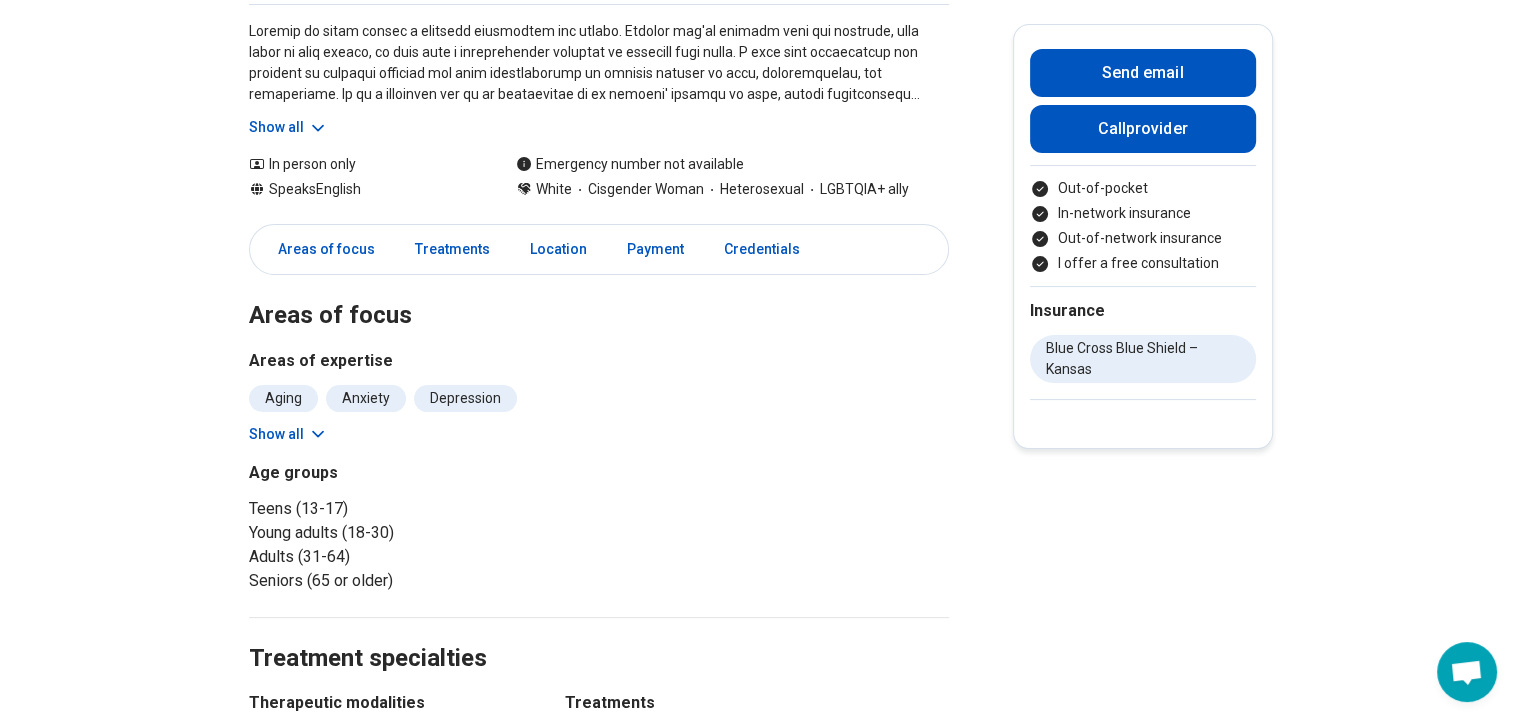 click on "Show all" at bounding box center [288, 434] 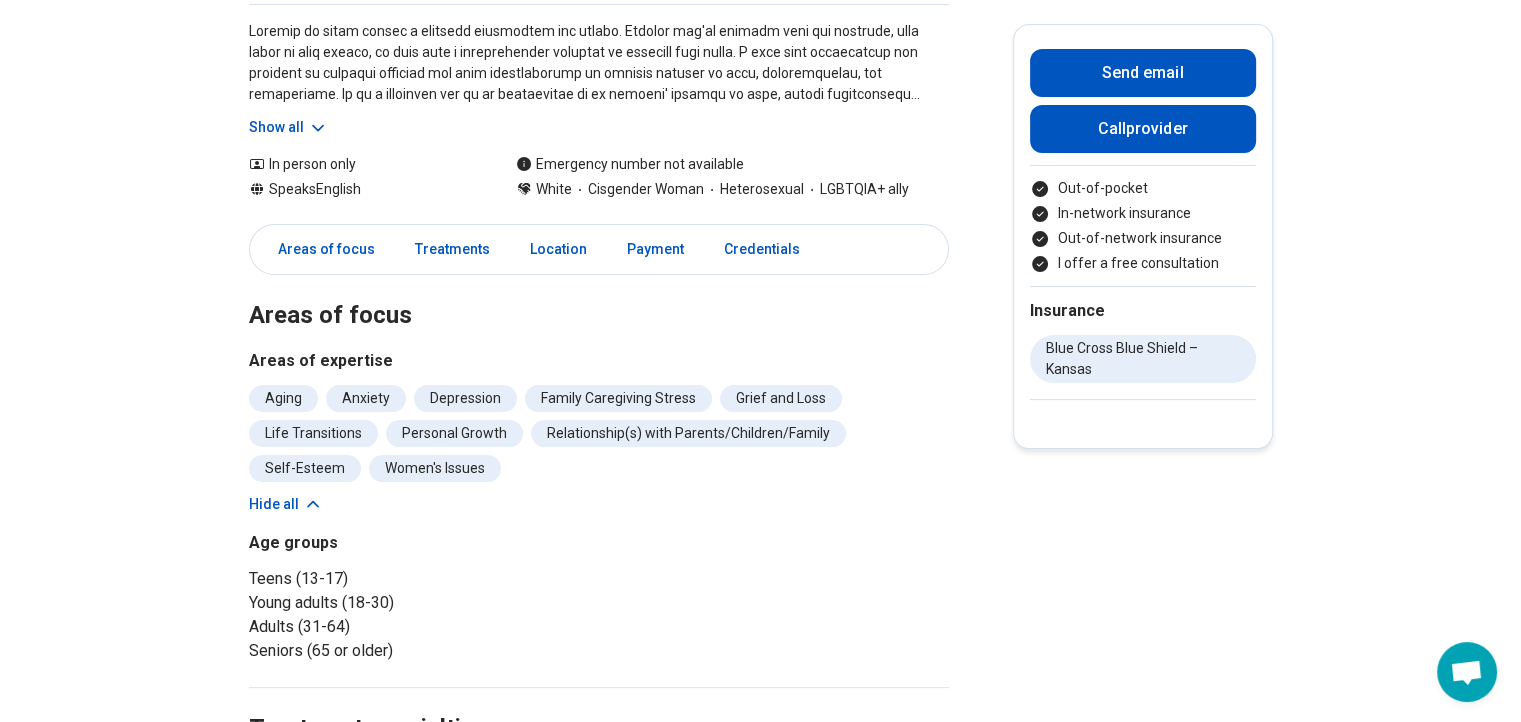 click on "Show all" at bounding box center [599, 71] 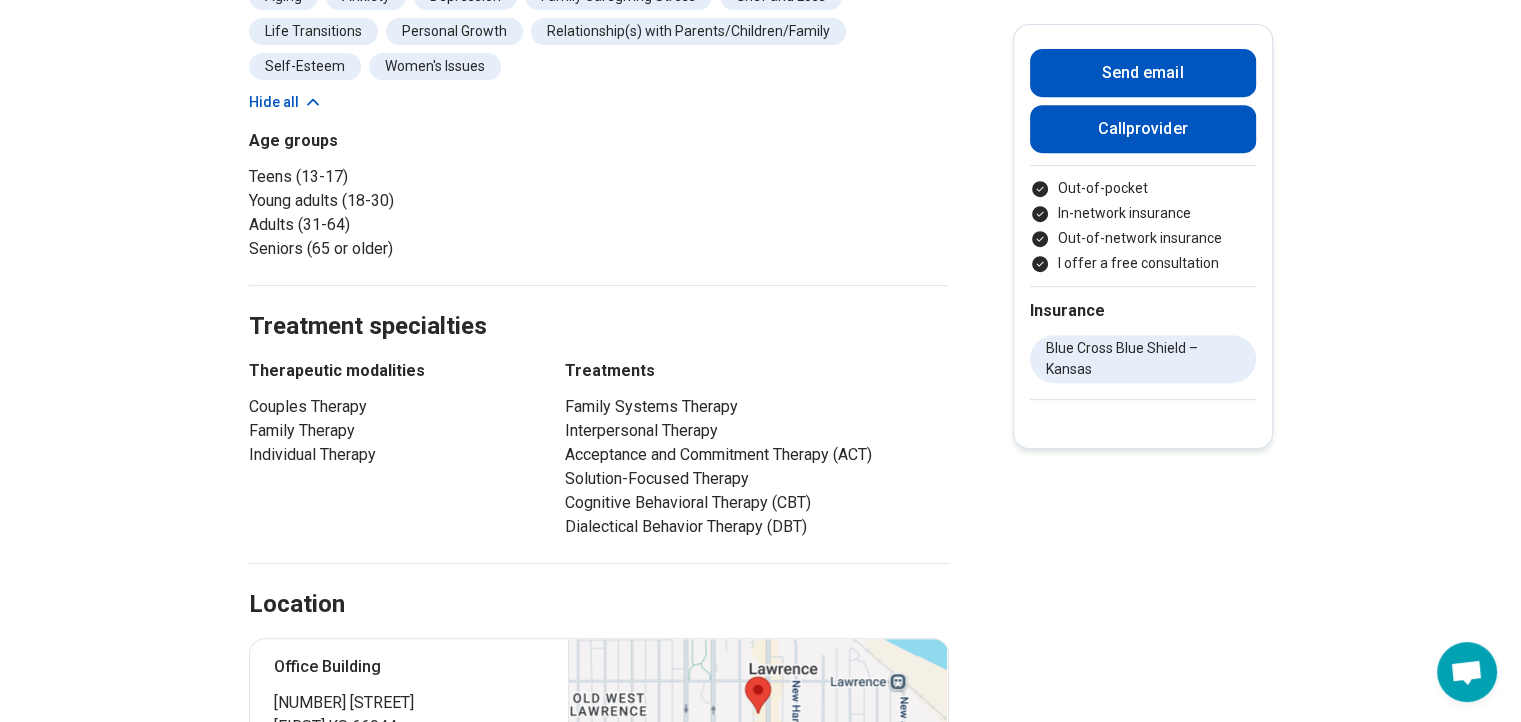 scroll, scrollTop: 900, scrollLeft: 0, axis: vertical 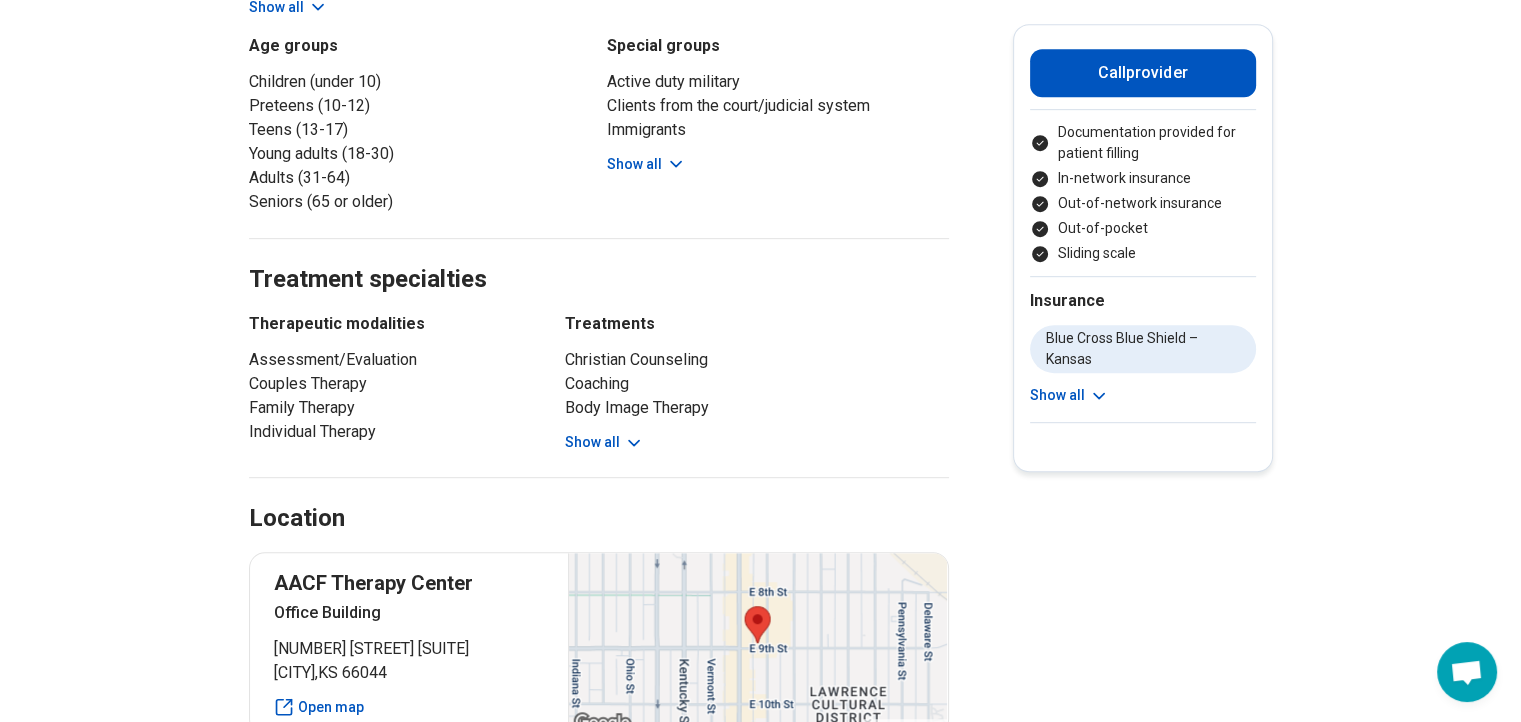 click 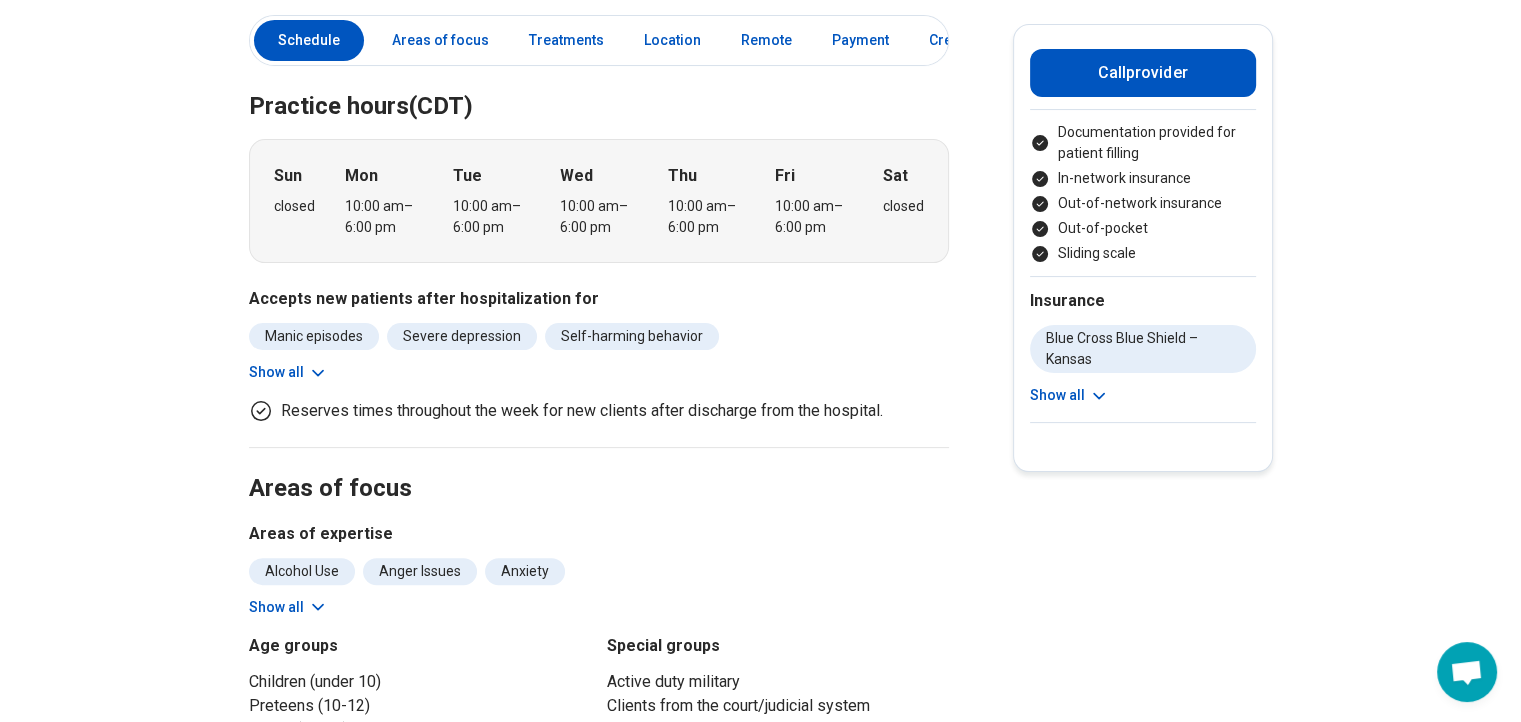 scroll, scrollTop: 0, scrollLeft: 0, axis: both 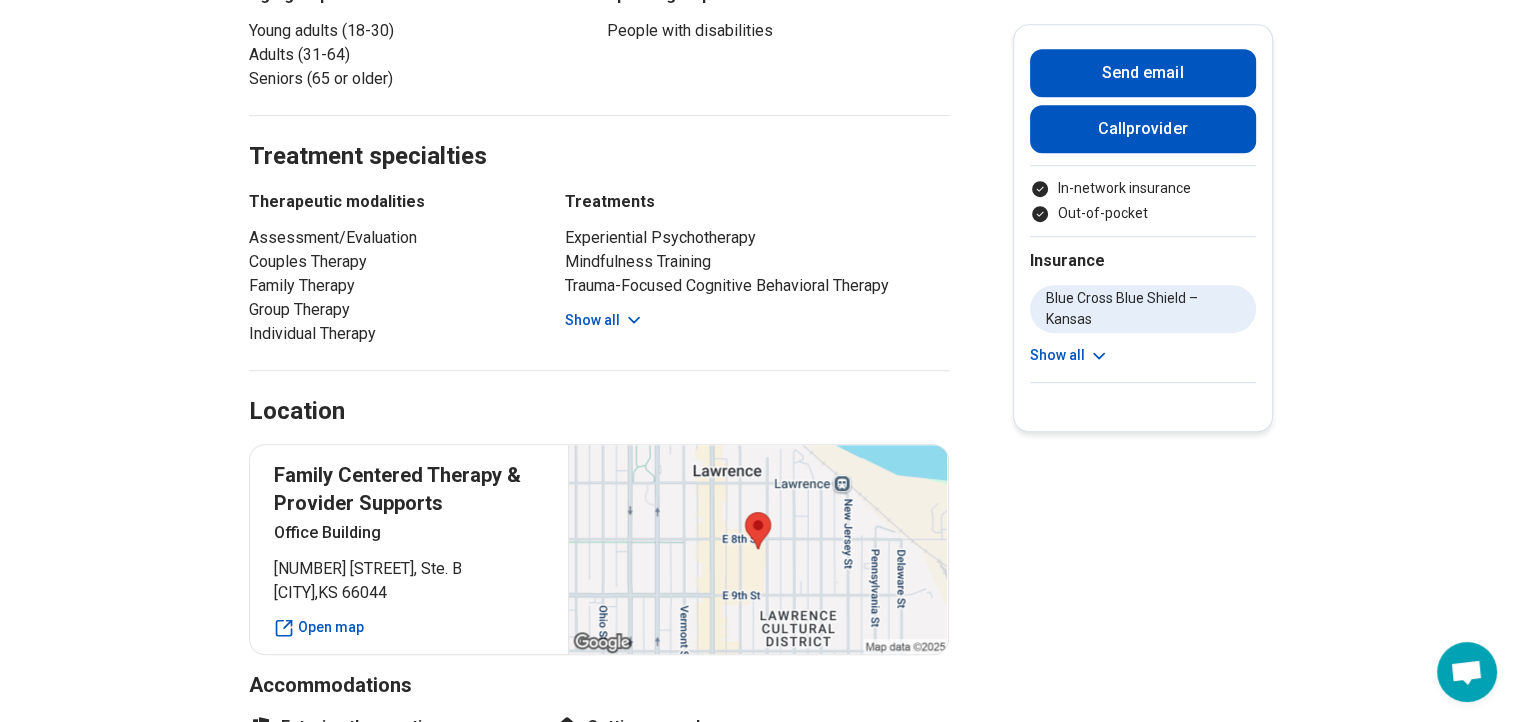 click 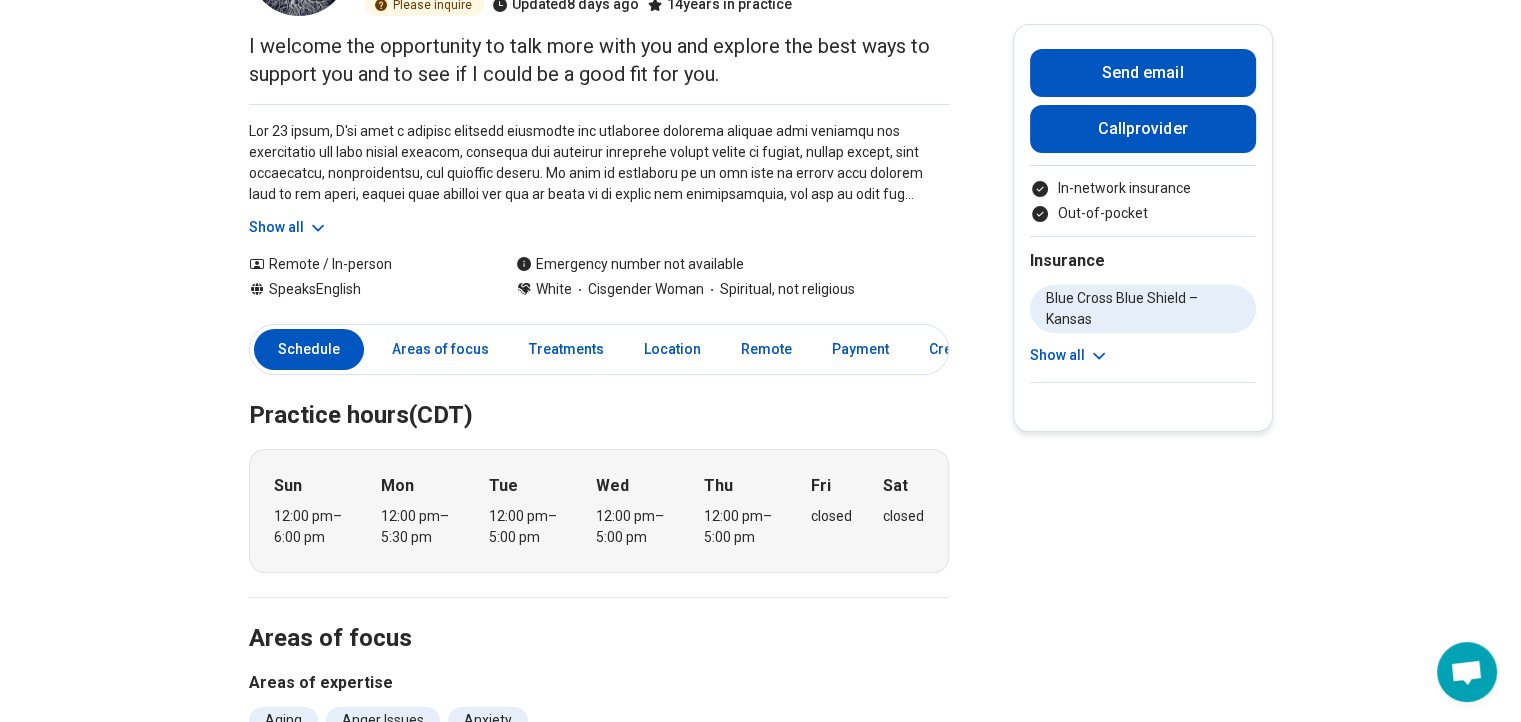 scroll, scrollTop: 0, scrollLeft: 0, axis: both 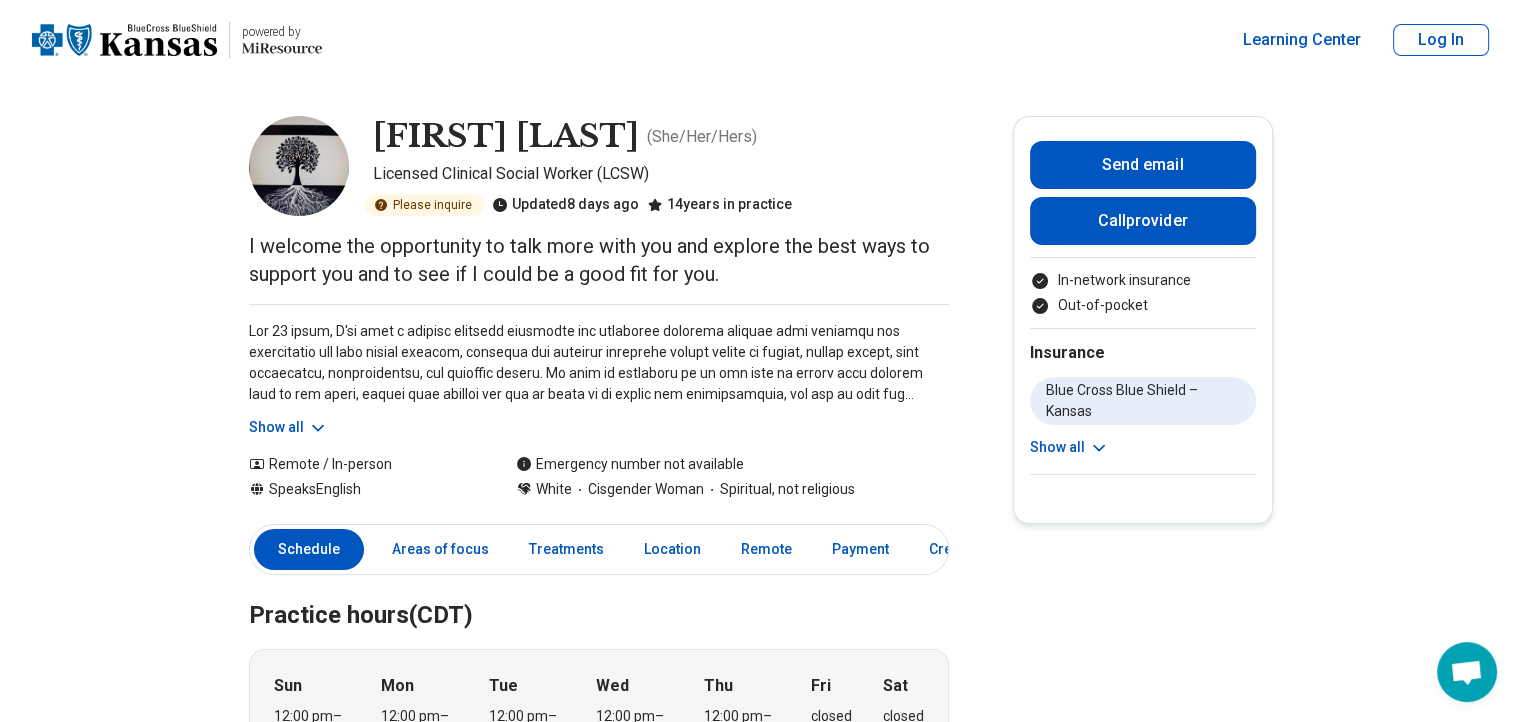 click 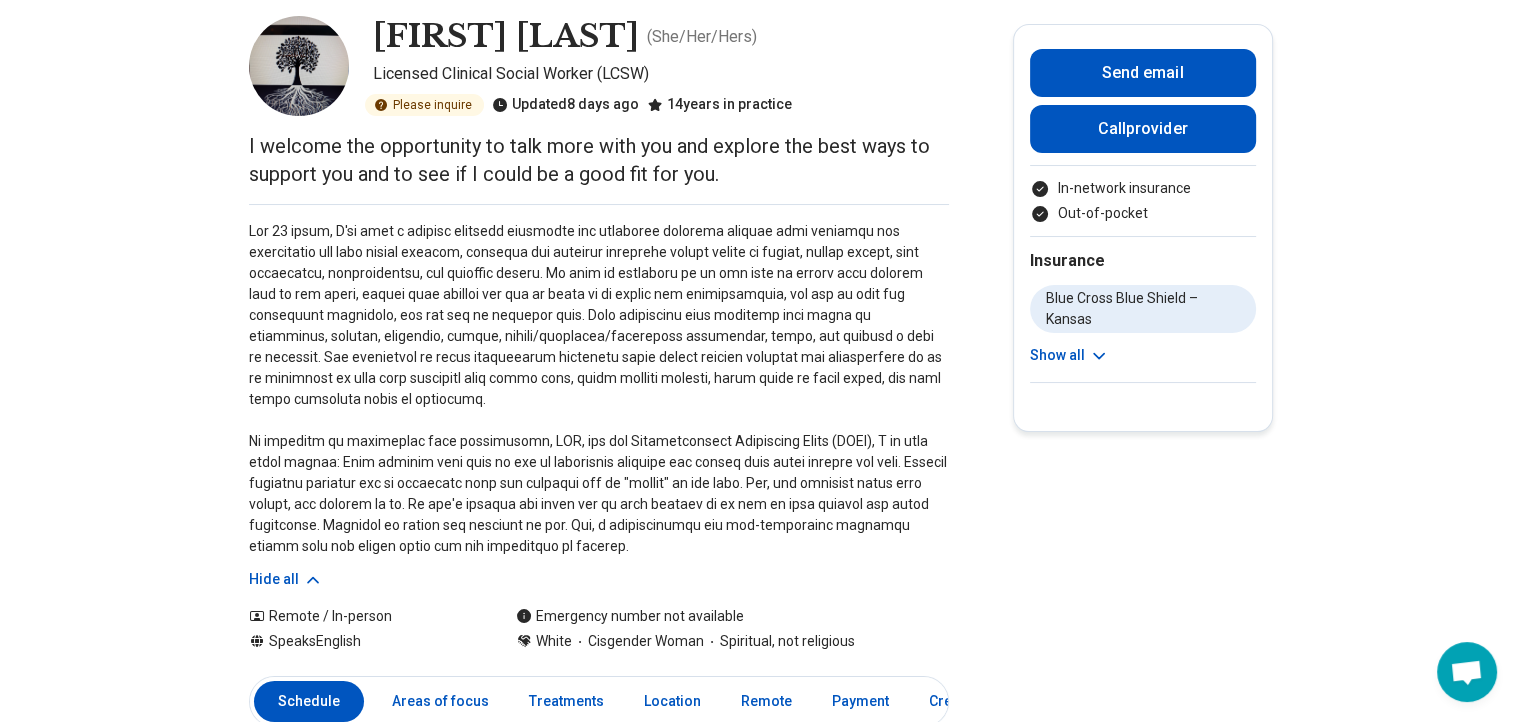 scroll, scrollTop: 200, scrollLeft: 0, axis: vertical 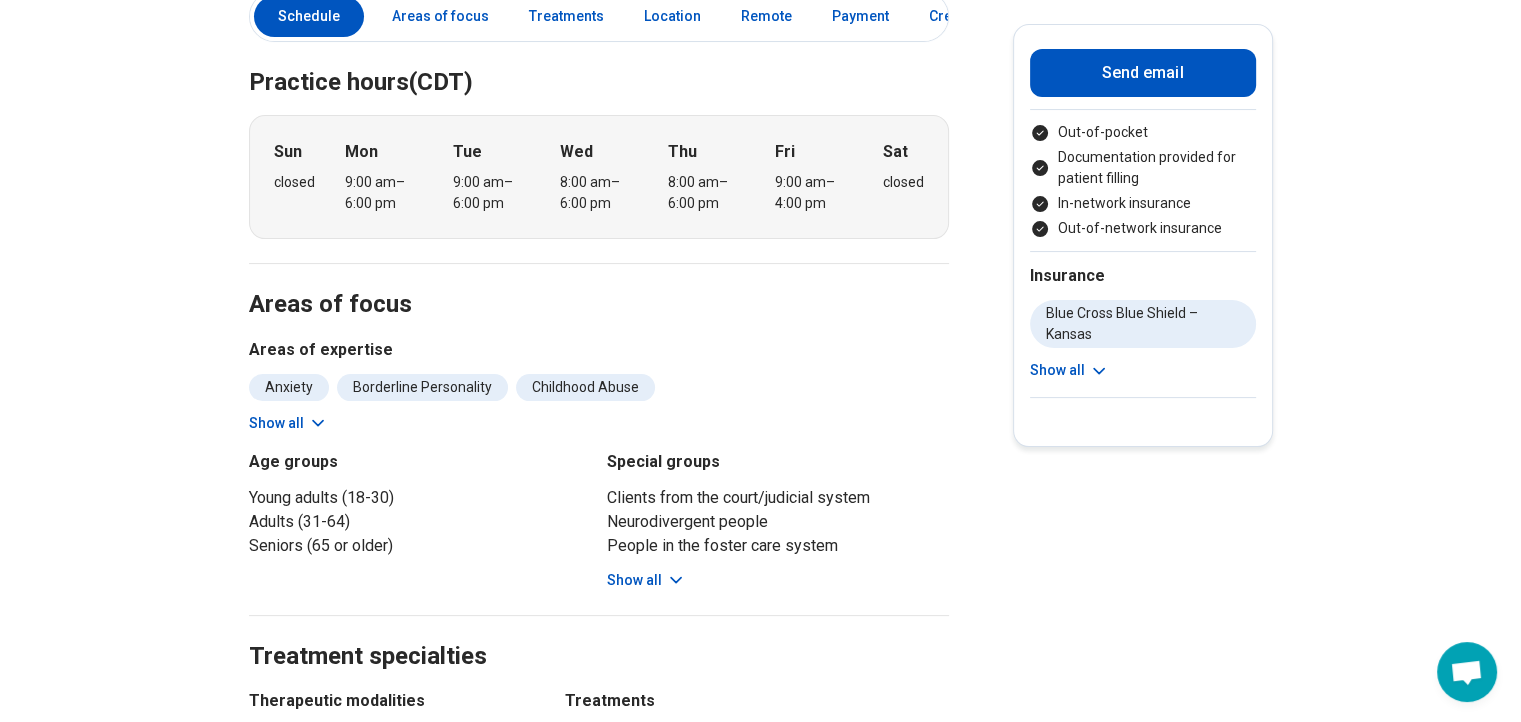 click on "Show all" at bounding box center [288, 423] 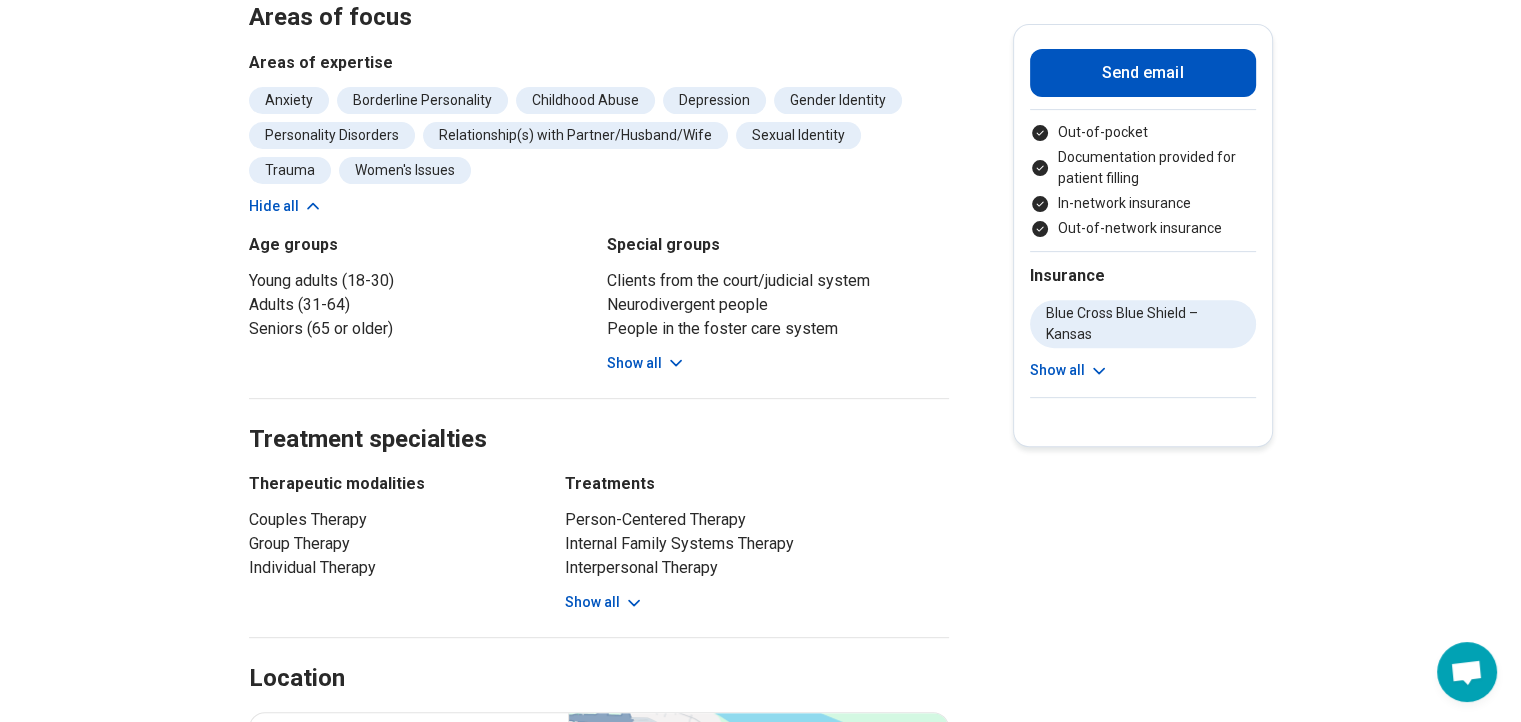 scroll, scrollTop: 700, scrollLeft: 0, axis: vertical 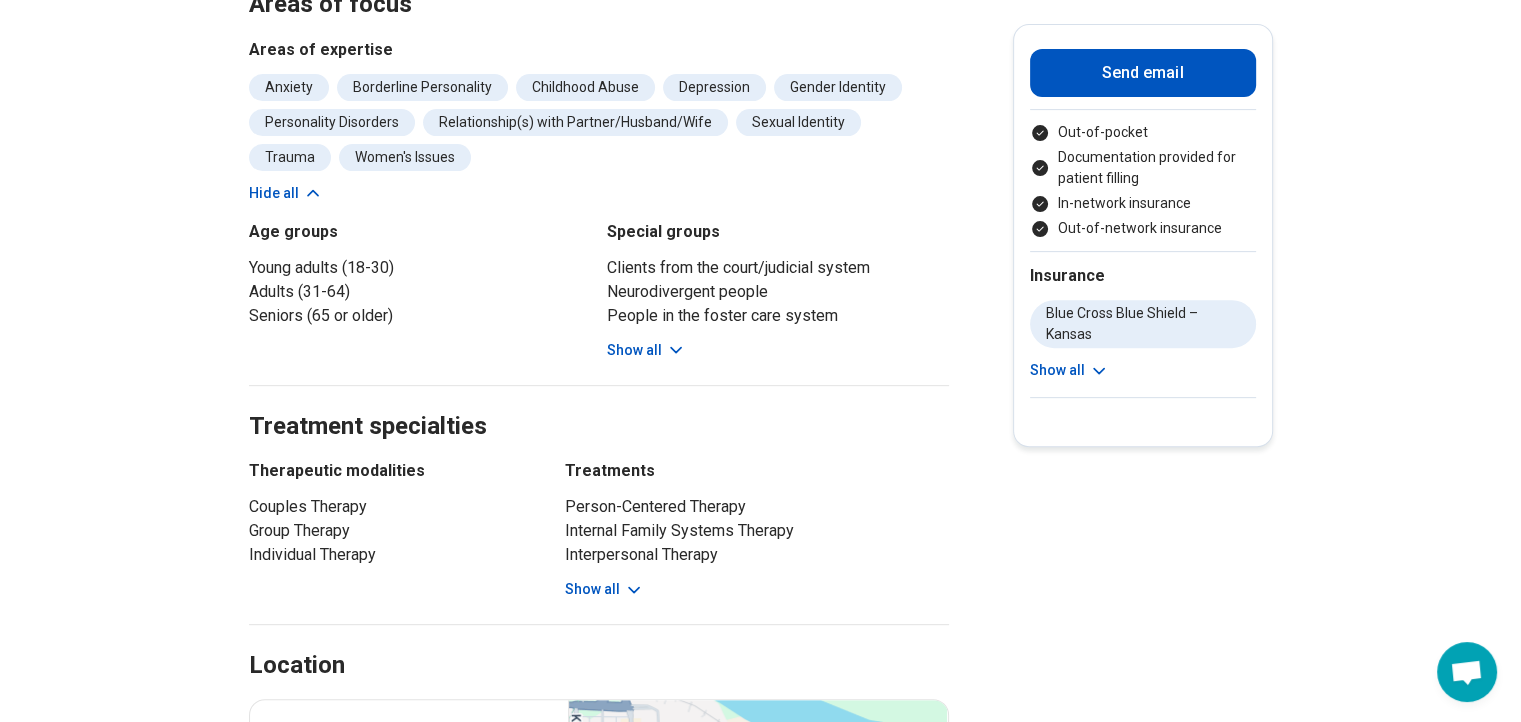 click on "Show all" at bounding box center (646, 350) 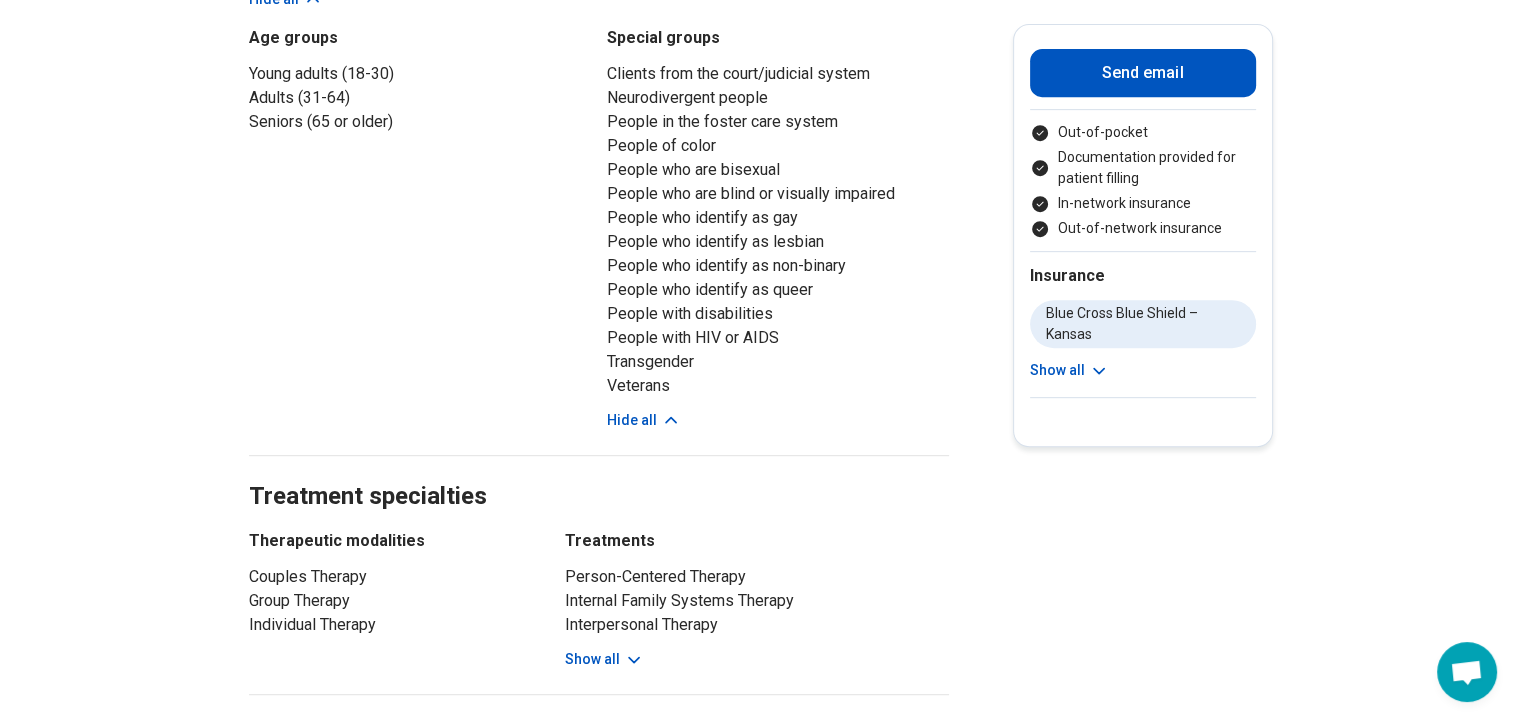 scroll, scrollTop: 1200, scrollLeft: 0, axis: vertical 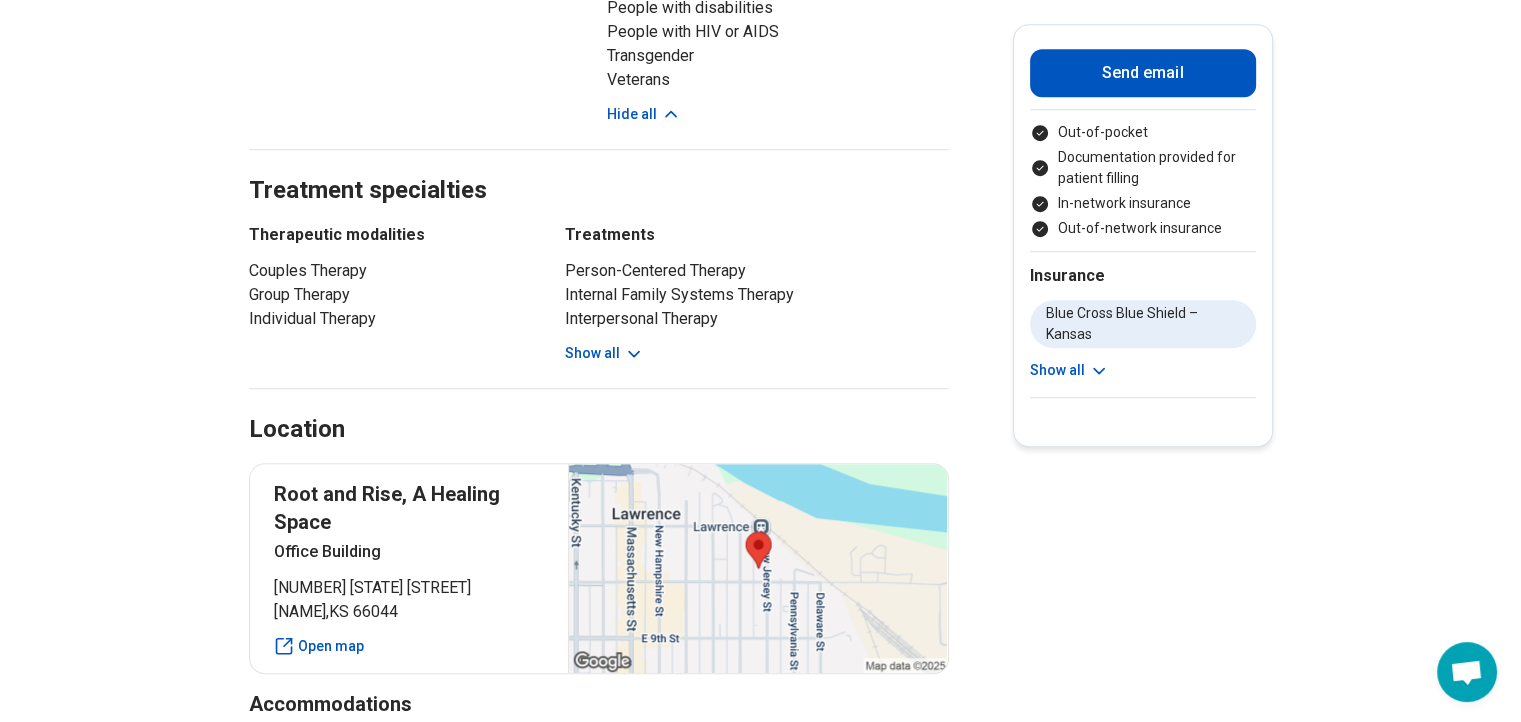 click on "Show all" at bounding box center [604, 353] 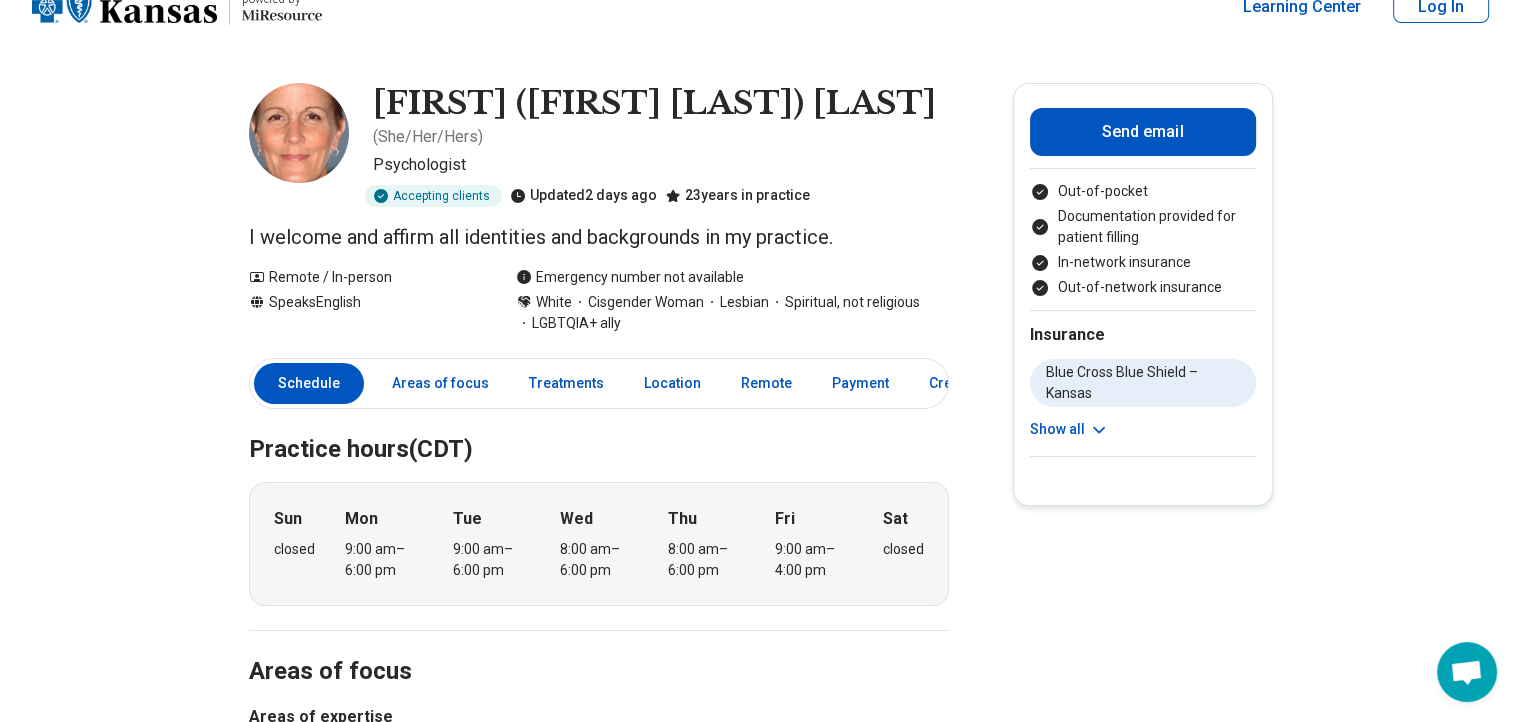 scroll, scrollTop: 0, scrollLeft: 0, axis: both 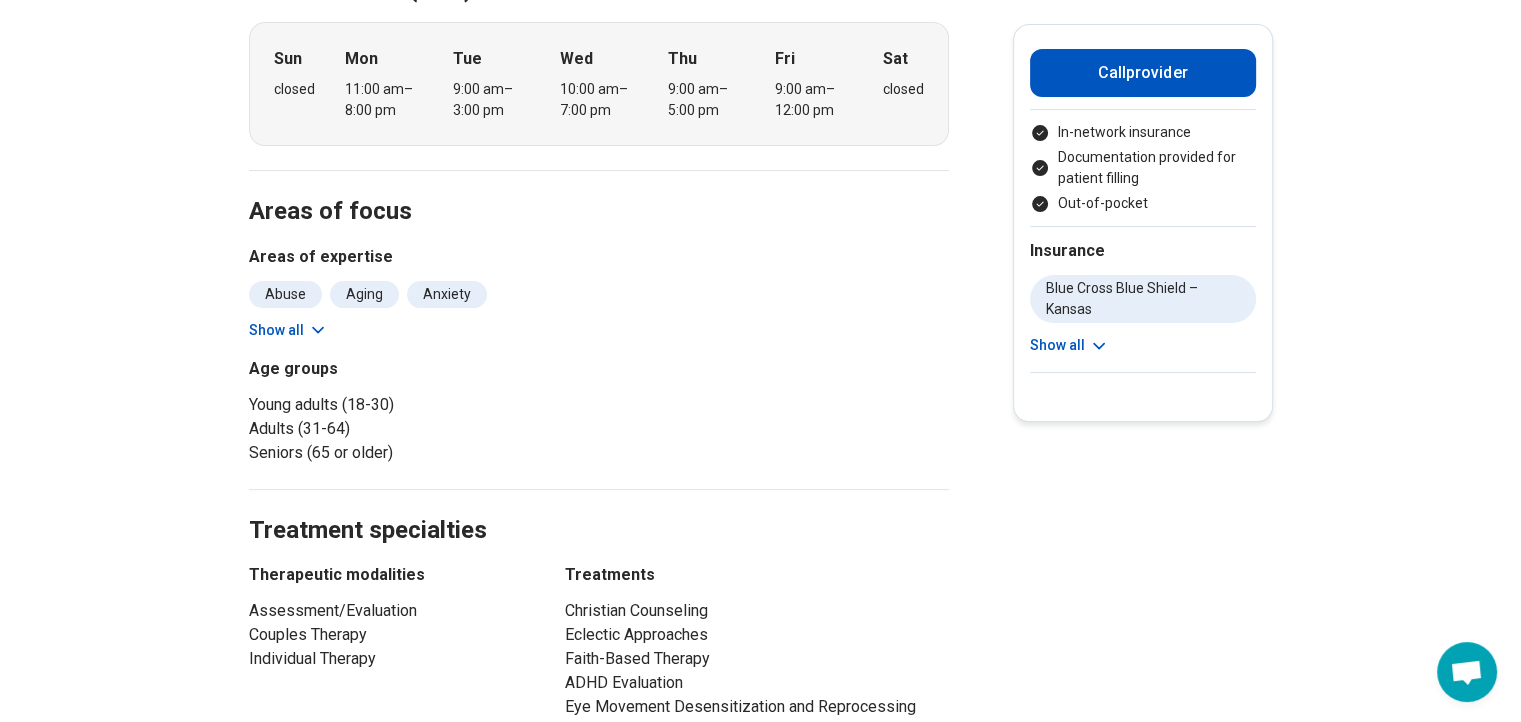 click on "Show all" at bounding box center (288, 330) 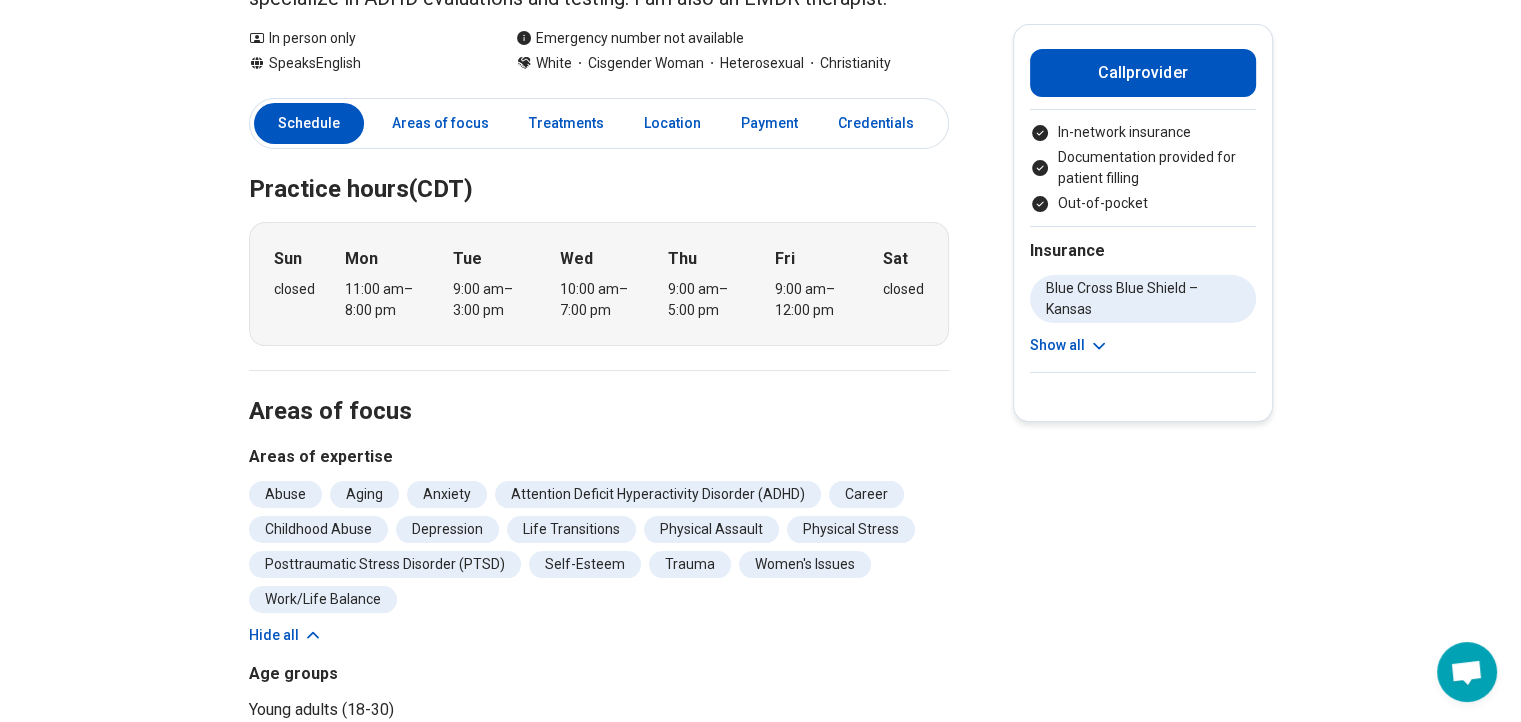 scroll, scrollTop: 0, scrollLeft: 0, axis: both 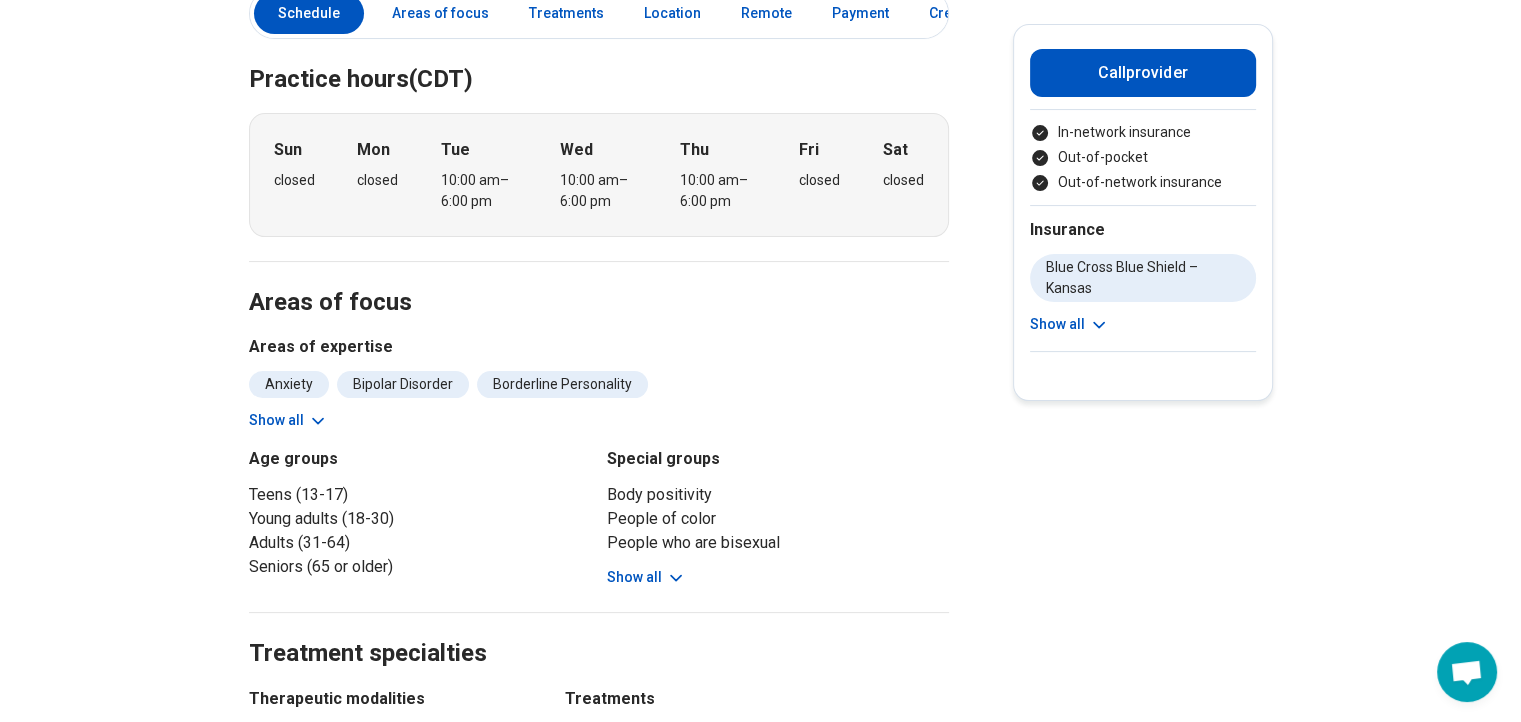 click on "Anxiety Bipolar Disorder Borderline Personality Depression Obsessive Compulsive Disorder (OCD) Panic Personality Disorders Postpartum Depression Posttraumatic Stress Disorder (PTSD) Self-Harm Social Anxiety Trauma Women's Issues Show all" at bounding box center [599, 401] 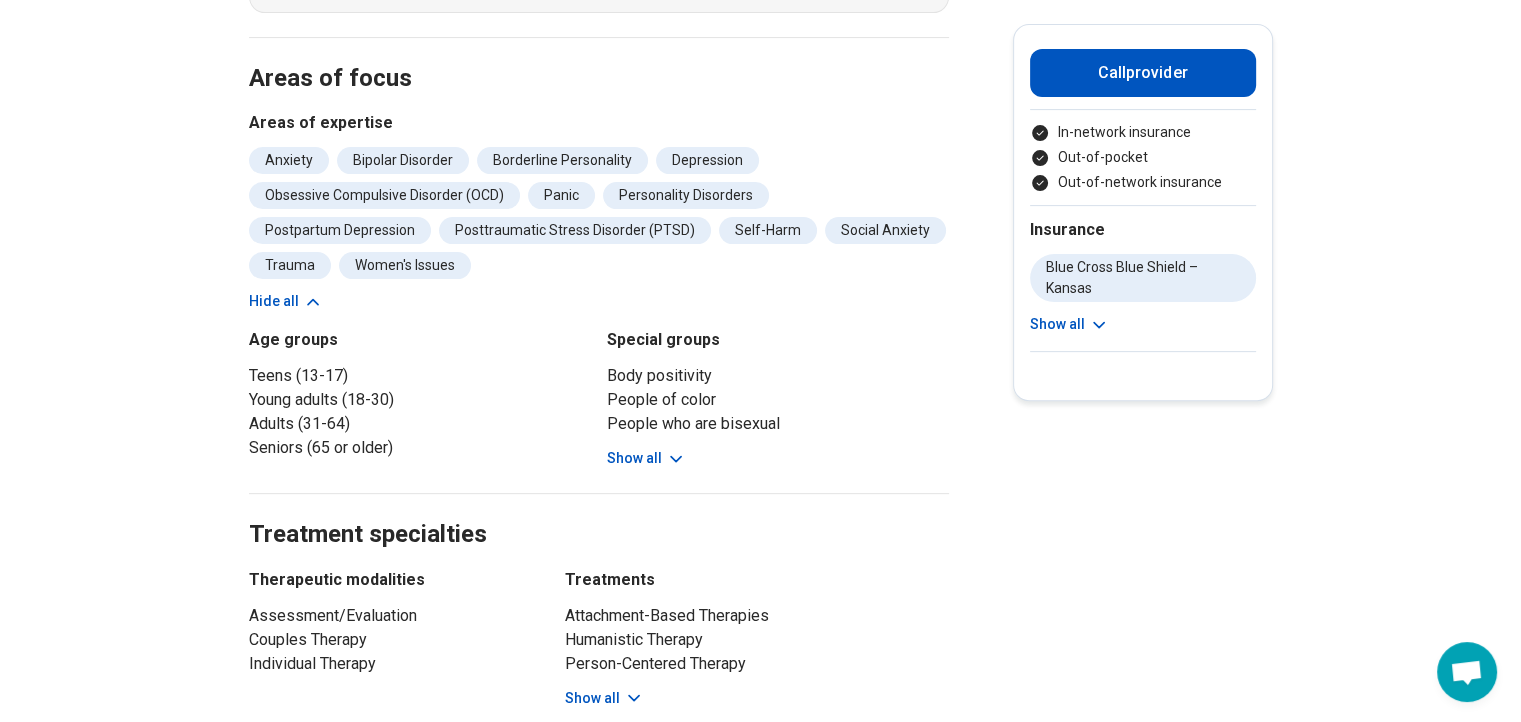 scroll, scrollTop: 800, scrollLeft: 0, axis: vertical 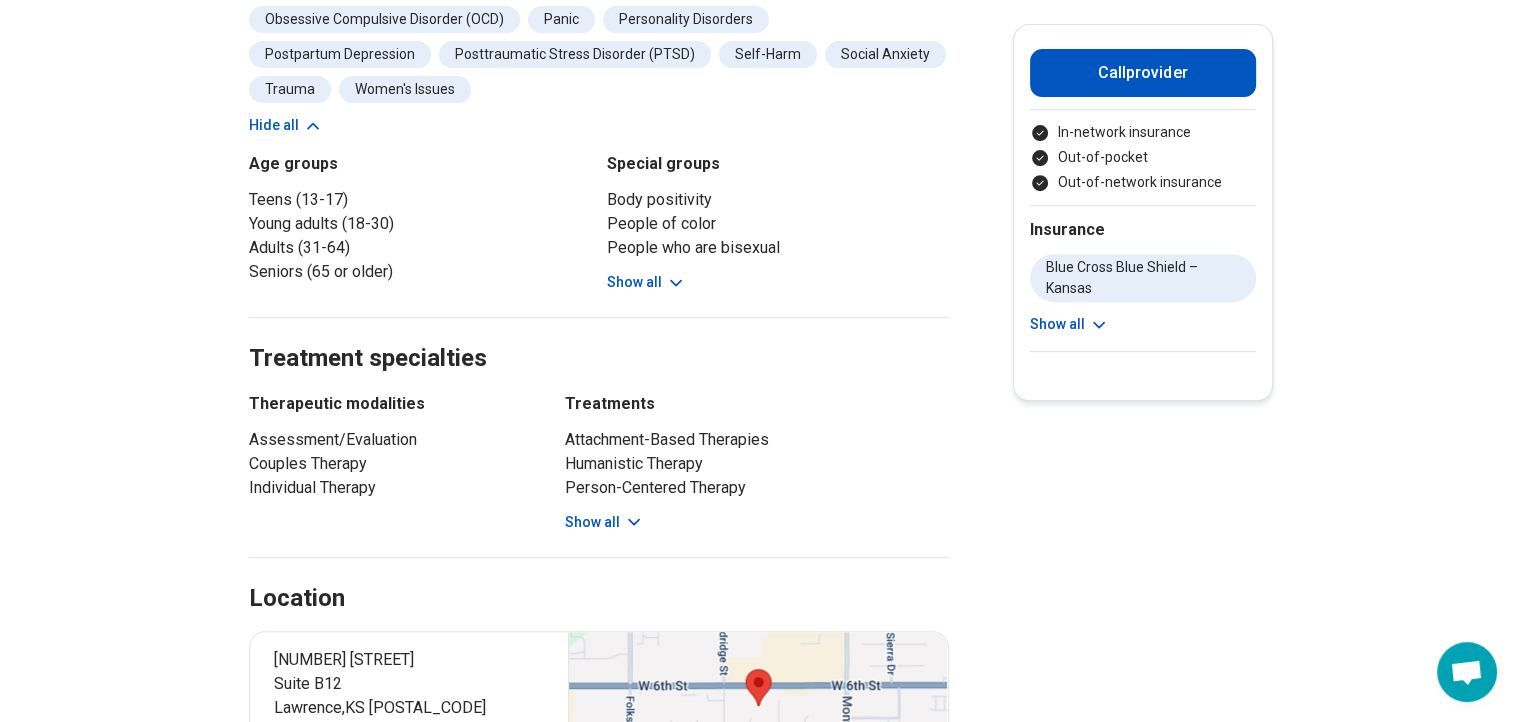 click on "Show all" at bounding box center [604, 522] 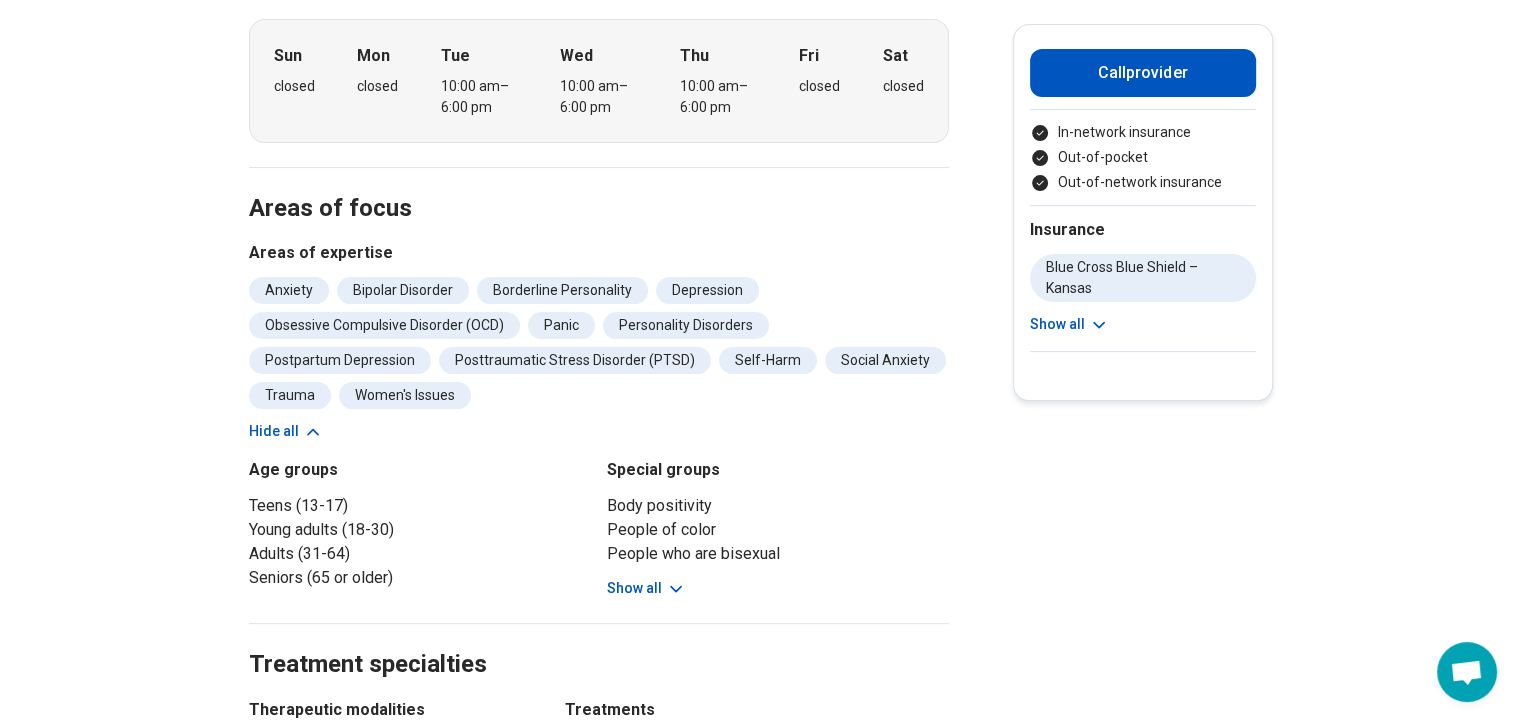 scroll, scrollTop: 0, scrollLeft: 0, axis: both 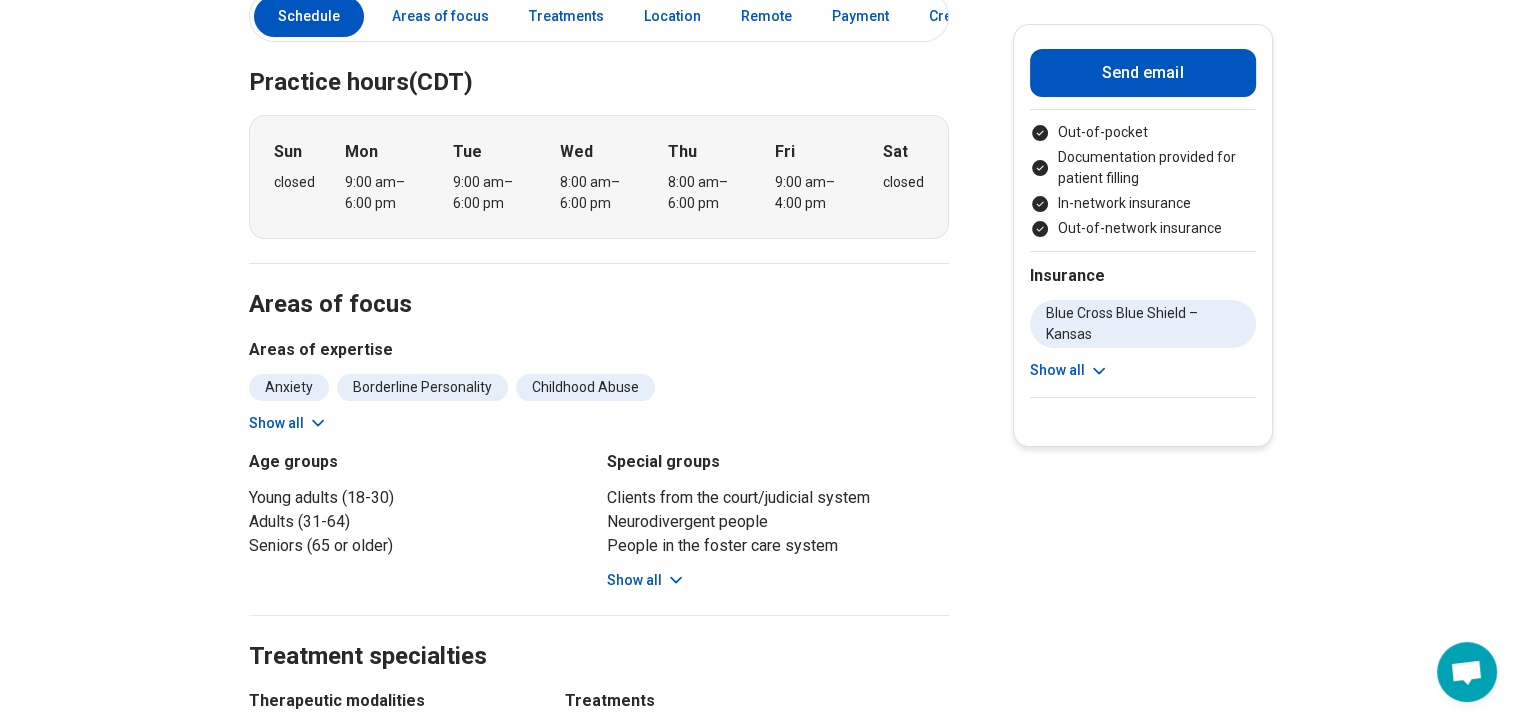 click on "Show all" at bounding box center [288, 423] 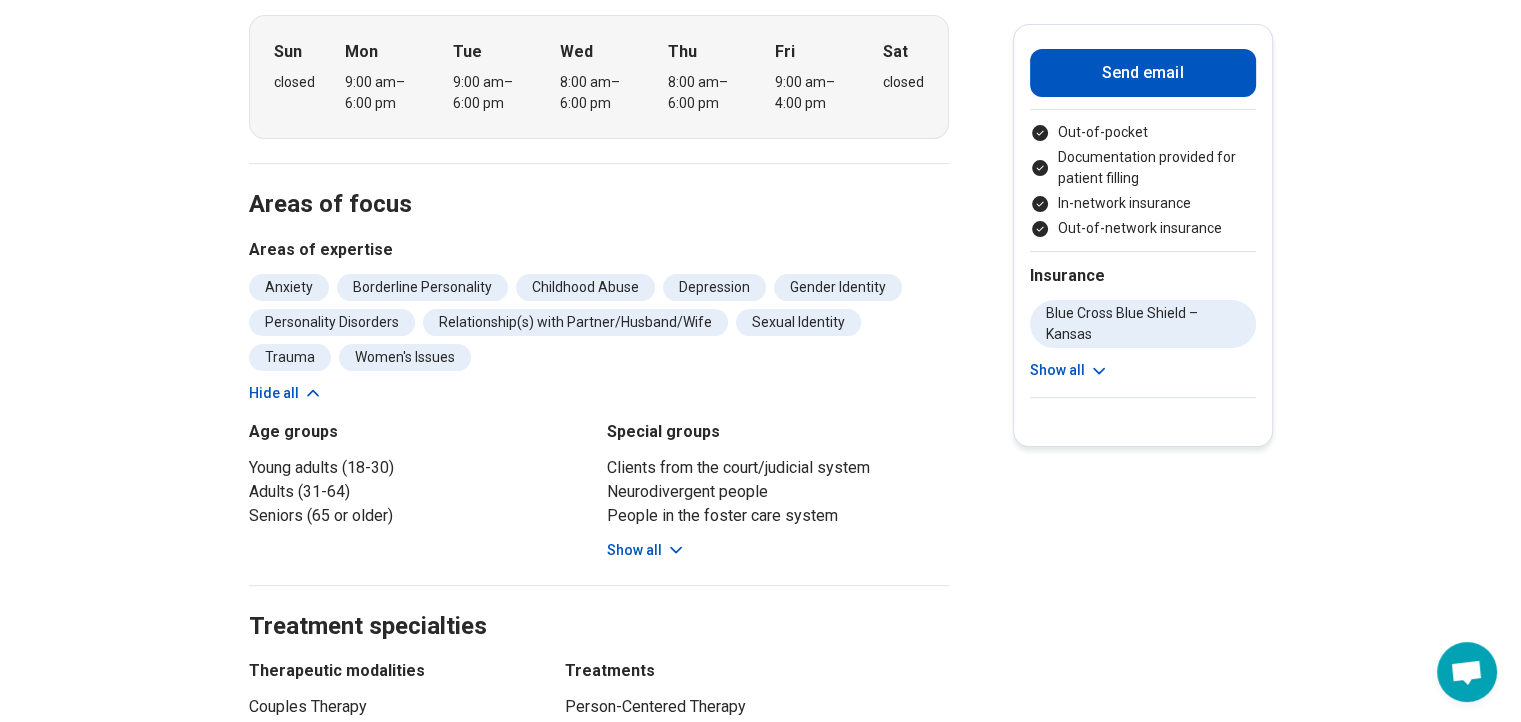 scroll, scrollTop: 600, scrollLeft: 0, axis: vertical 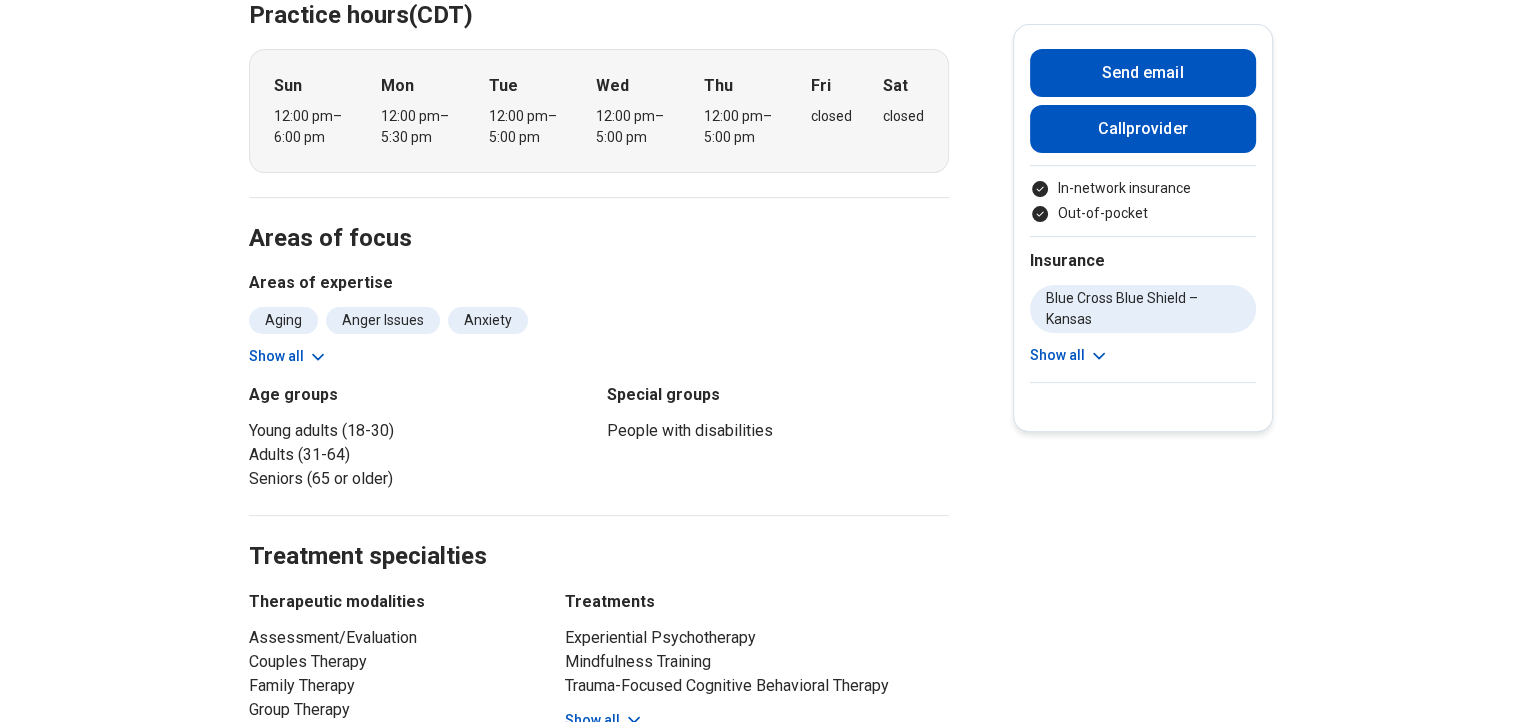 click on "Show all" at bounding box center (288, 356) 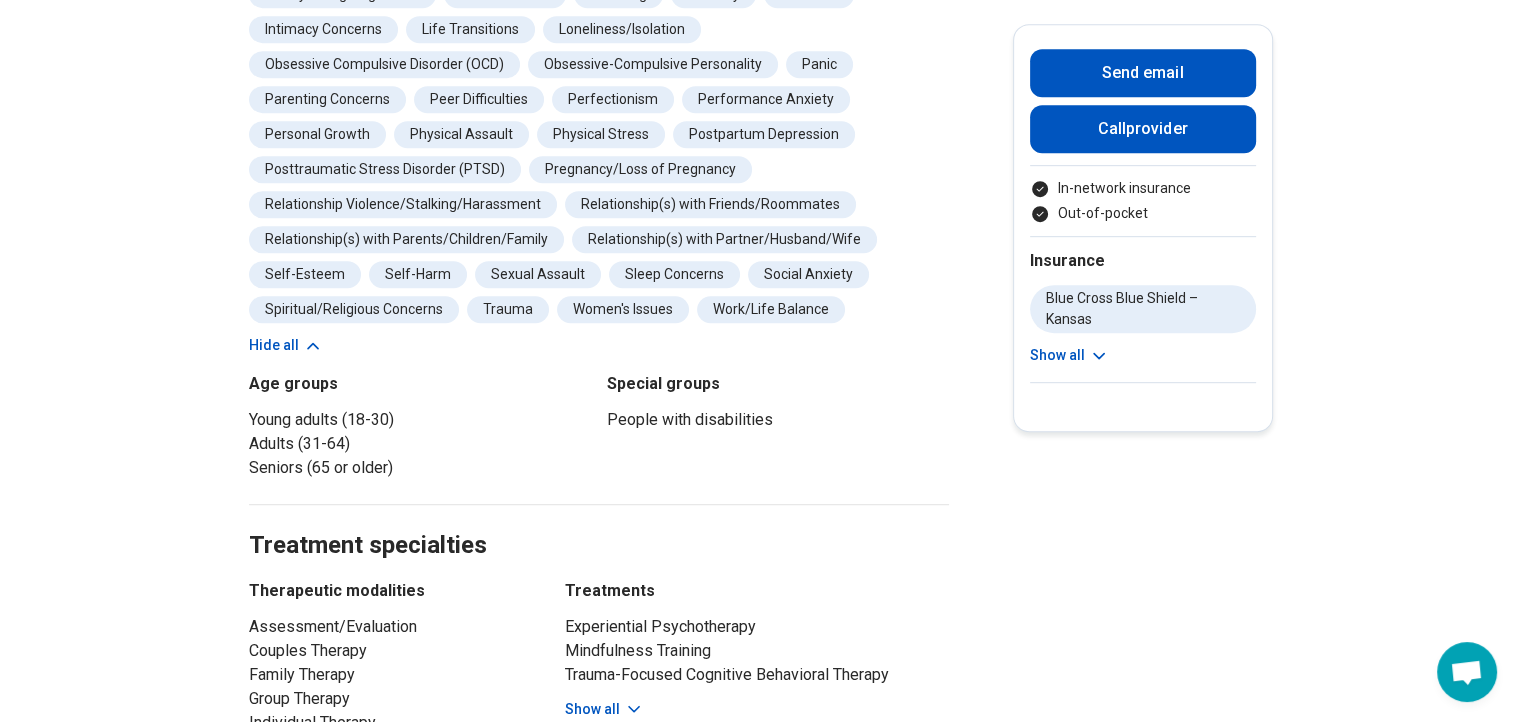 scroll, scrollTop: 1200, scrollLeft: 0, axis: vertical 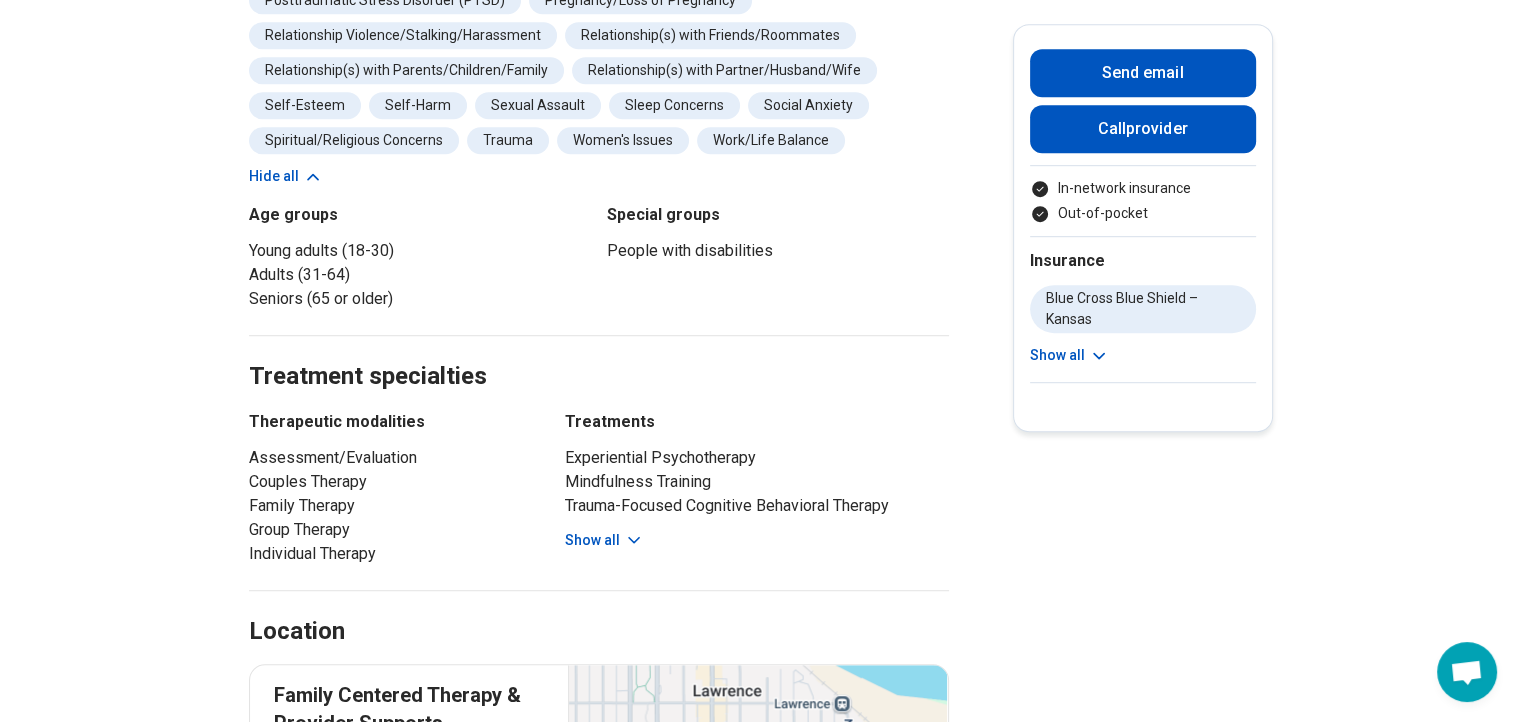 click 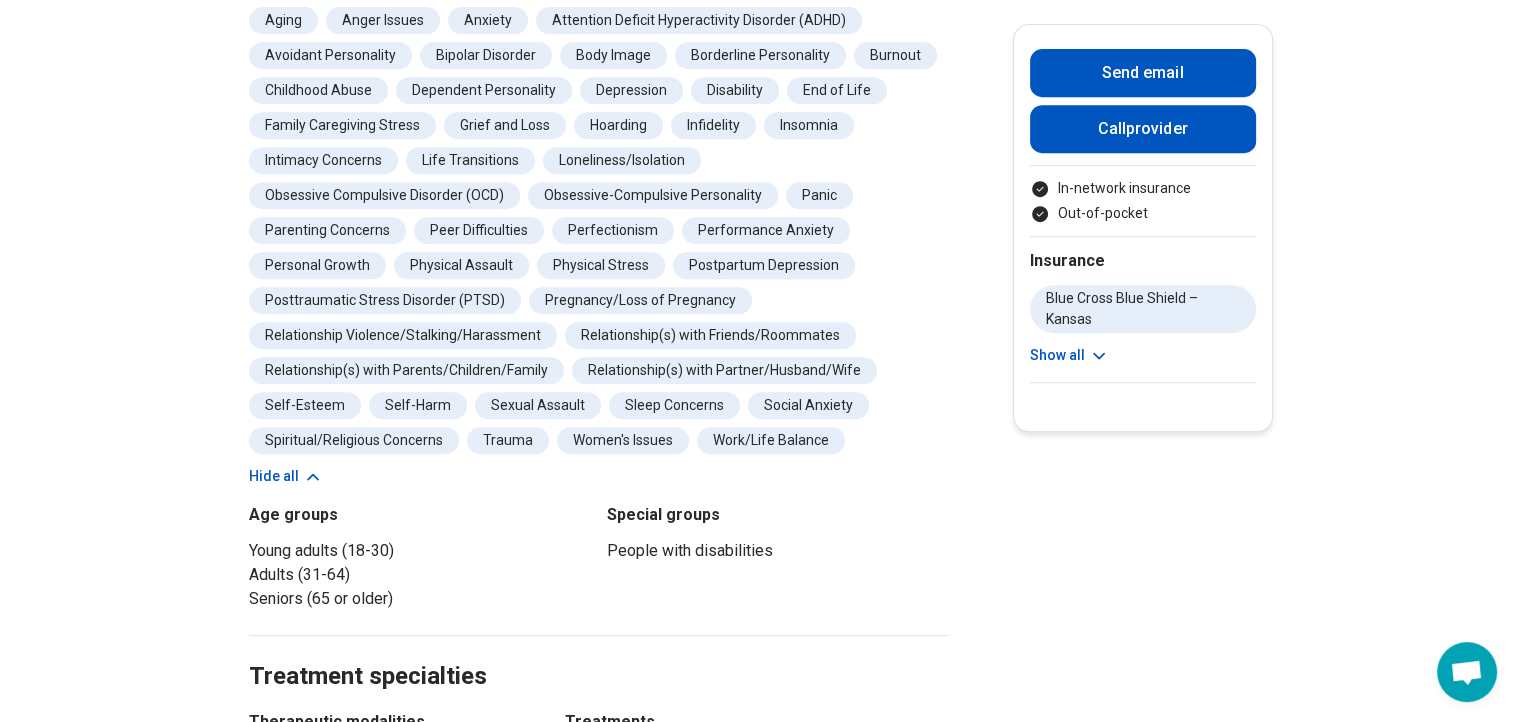 scroll, scrollTop: 800, scrollLeft: 0, axis: vertical 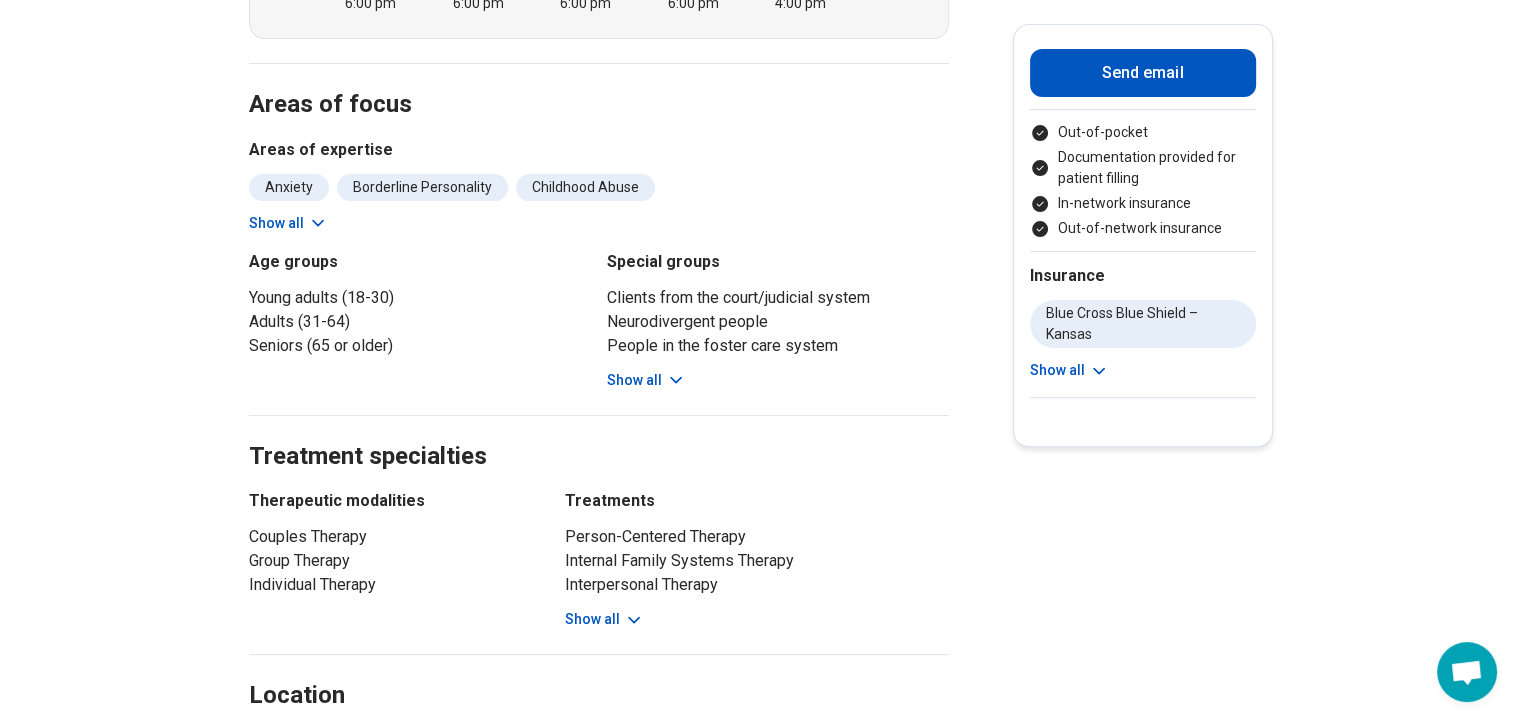 click 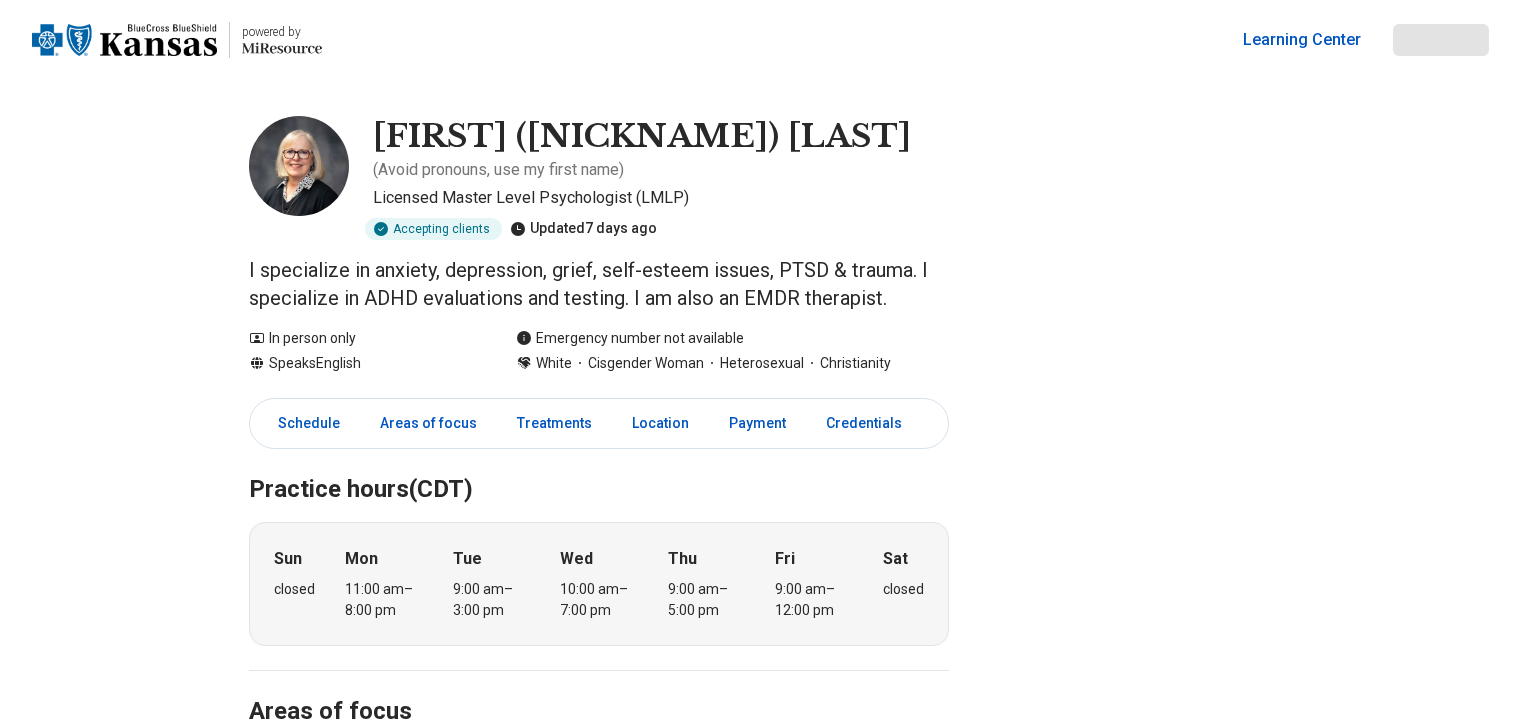 scroll, scrollTop: 0, scrollLeft: 0, axis: both 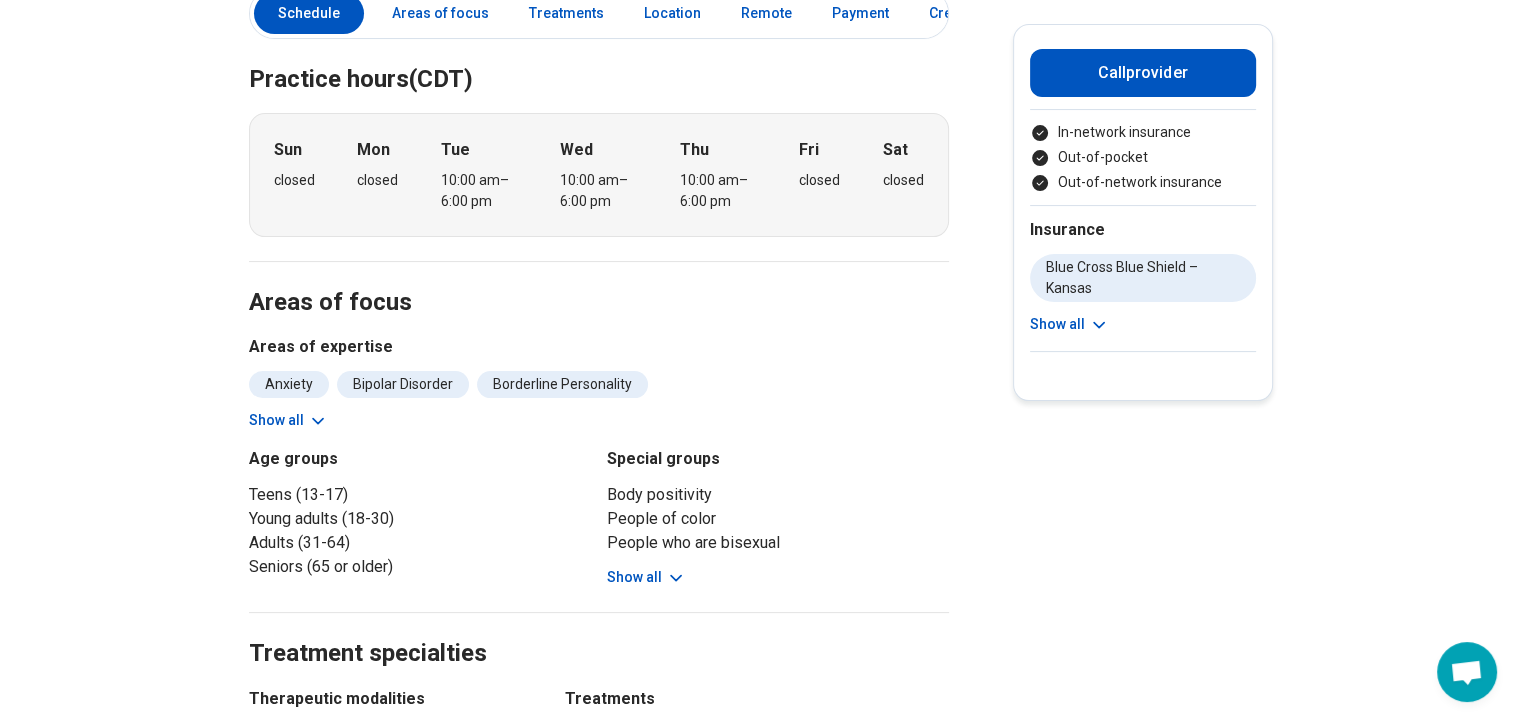 click on "Show all" at bounding box center (288, 420) 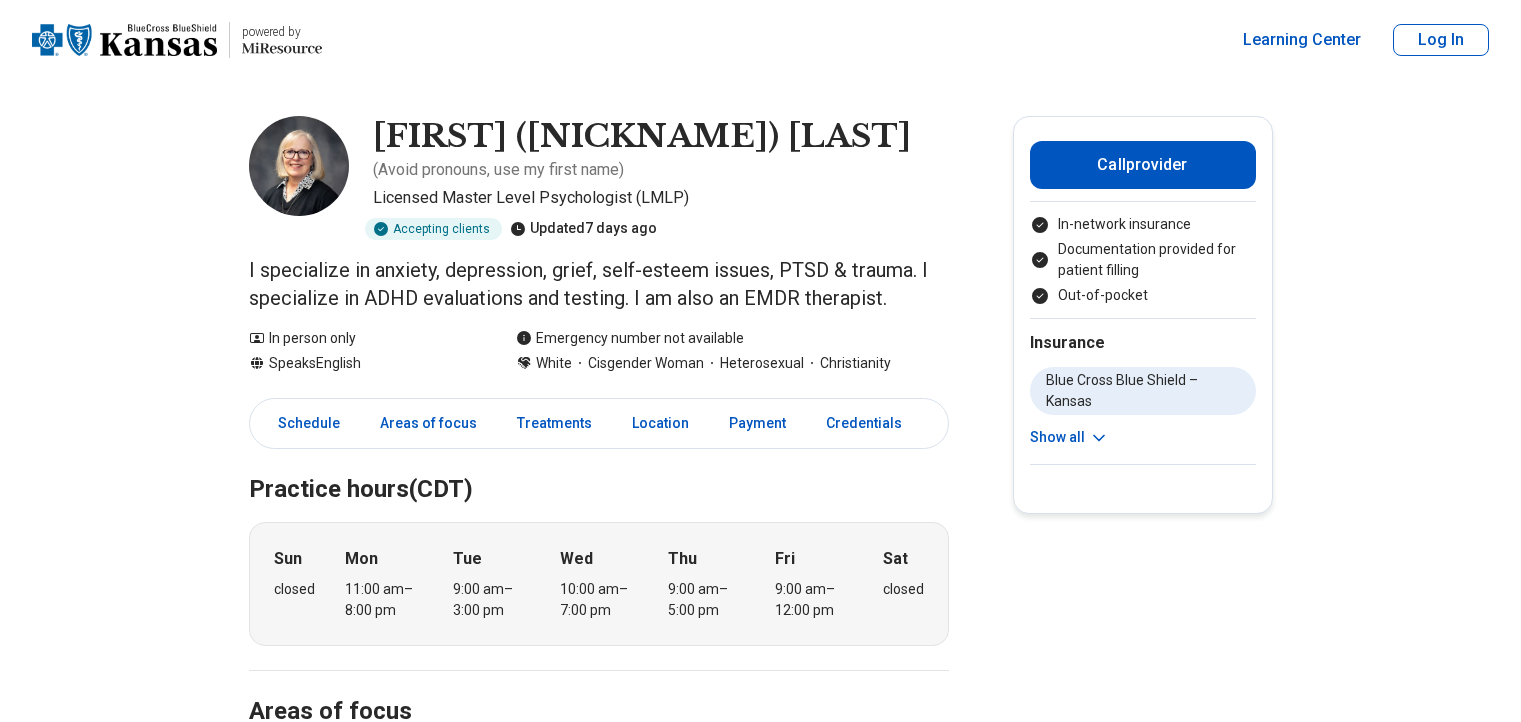 scroll, scrollTop: 0, scrollLeft: 0, axis: both 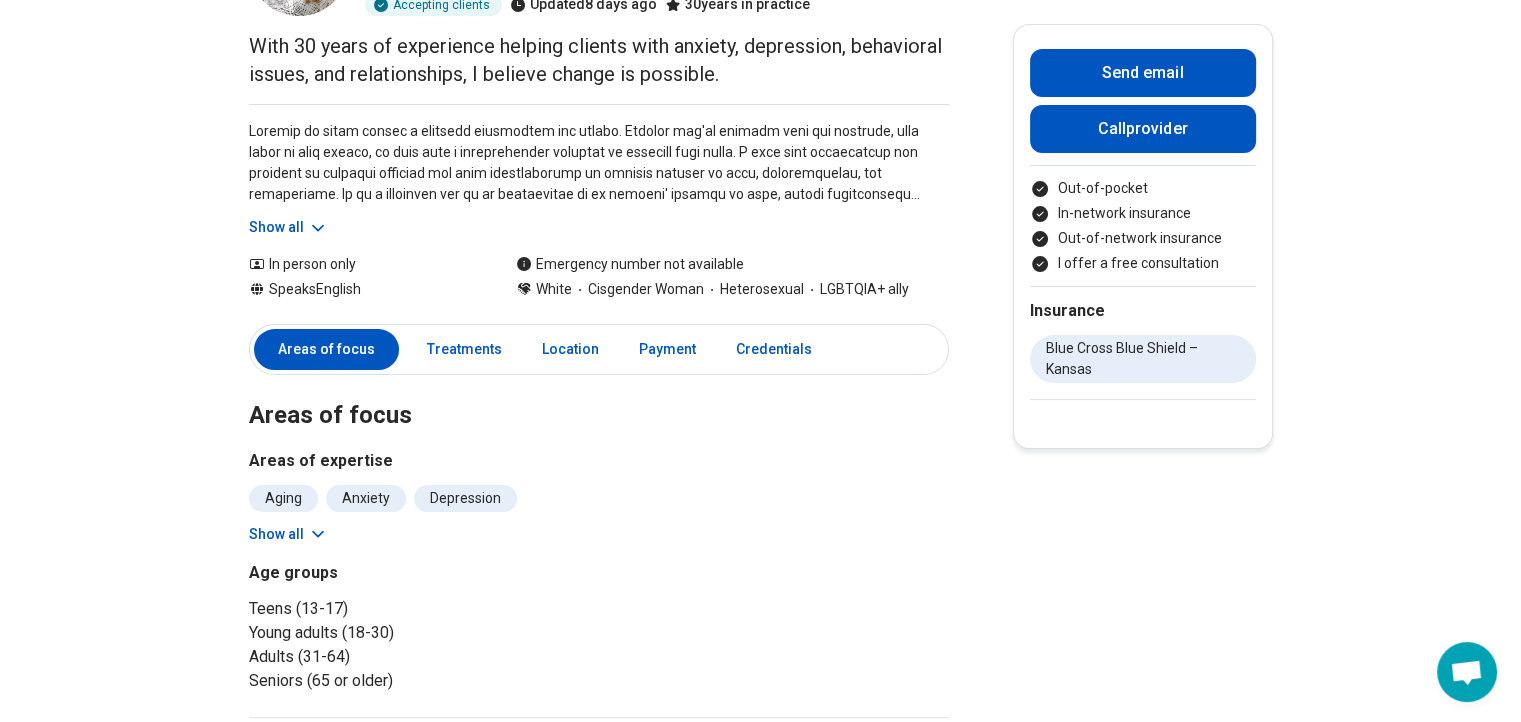 click 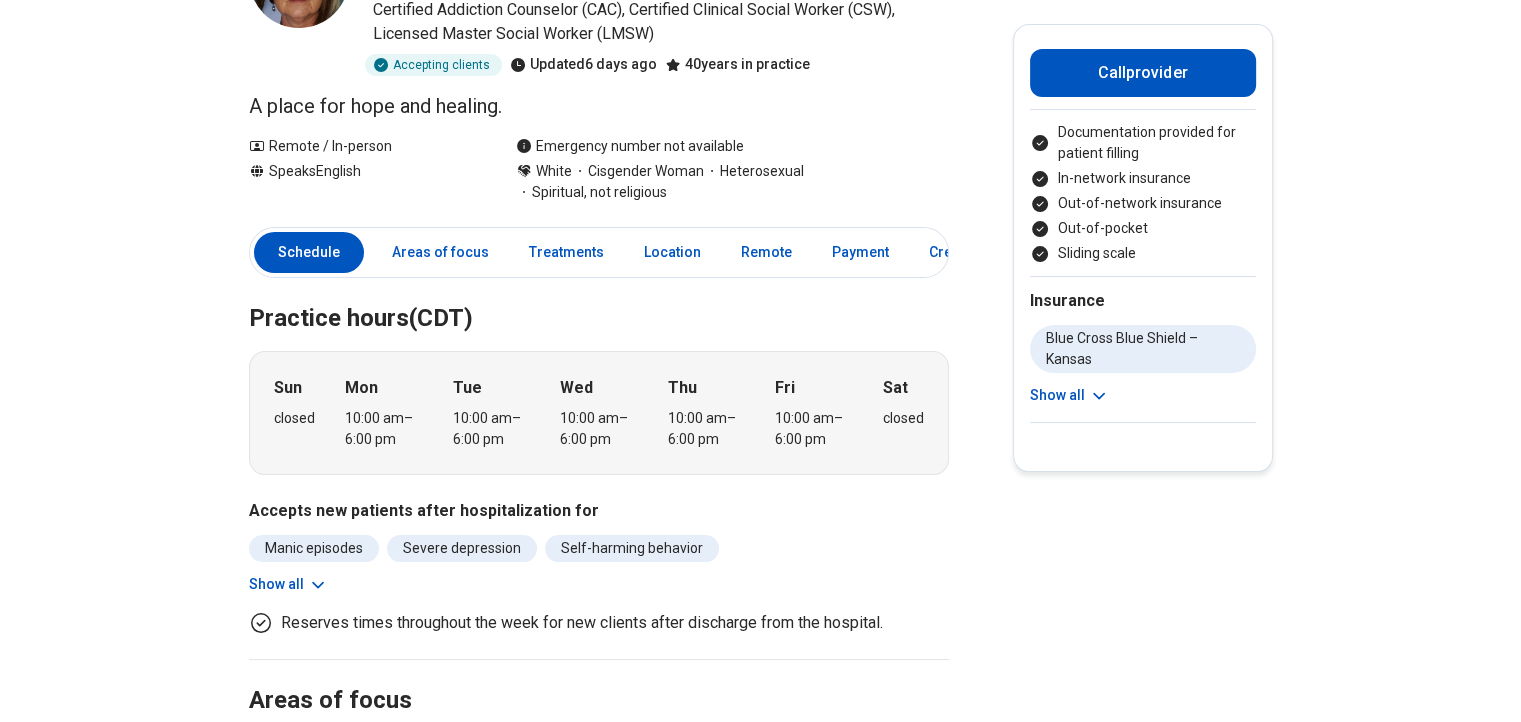 scroll, scrollTop: 500, scrollLeft: 0, axis: vertical 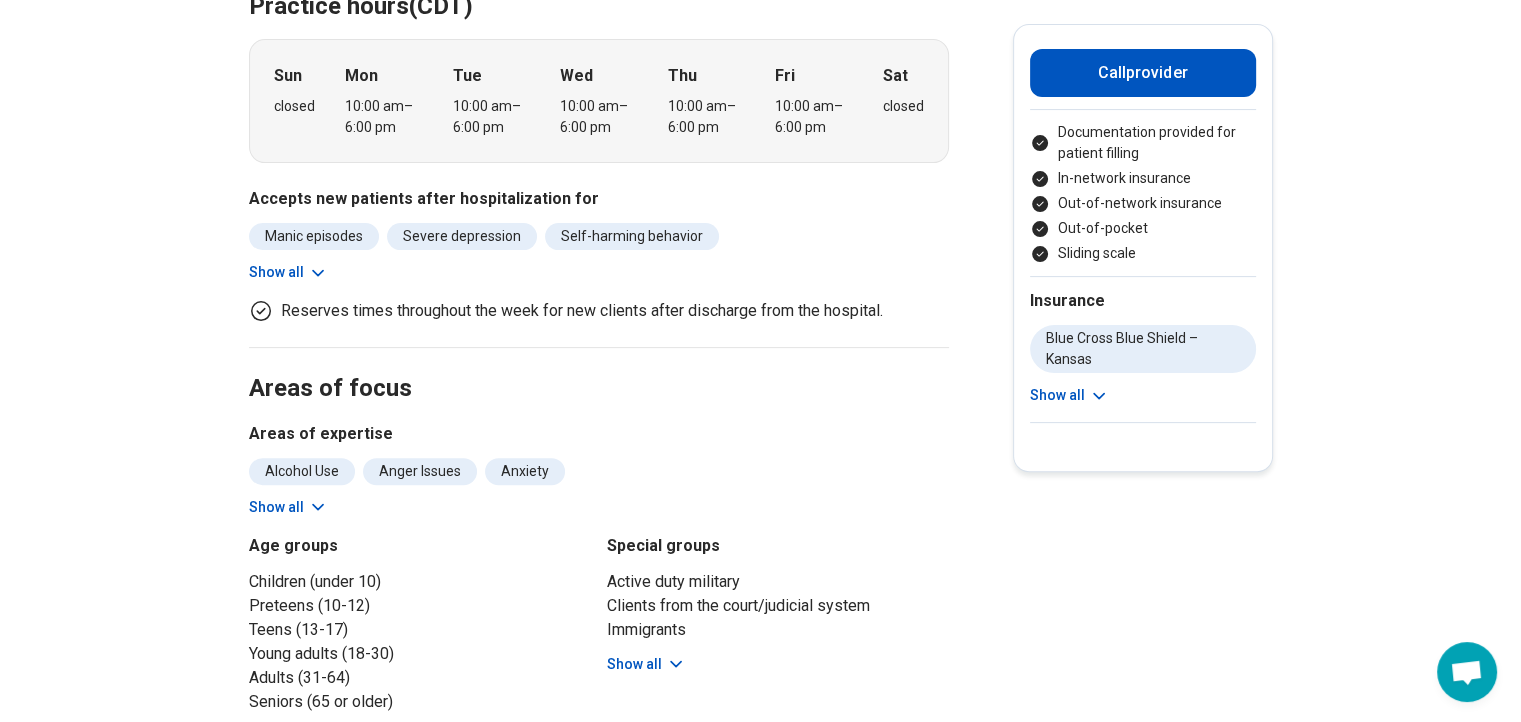 click 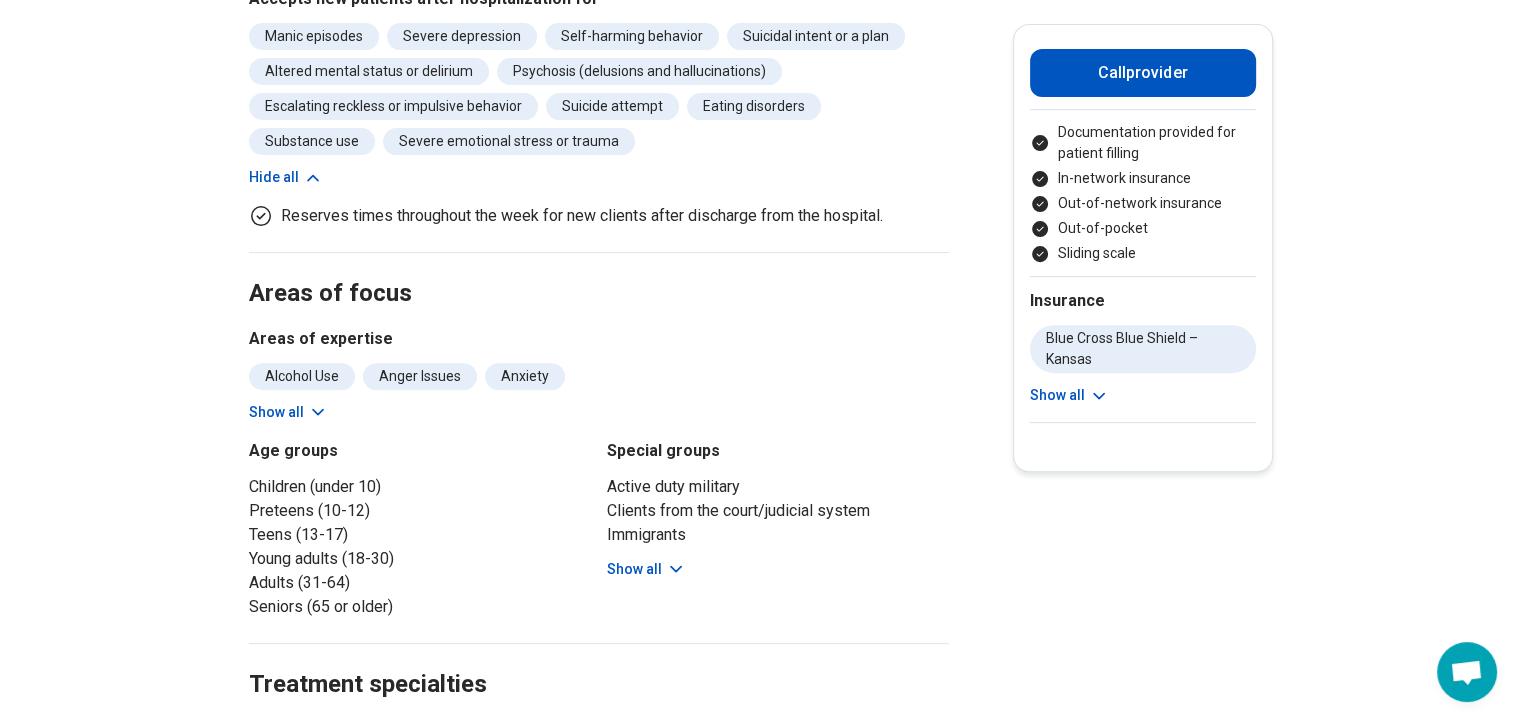 click on "Show all" at bounding box center (288, 412) 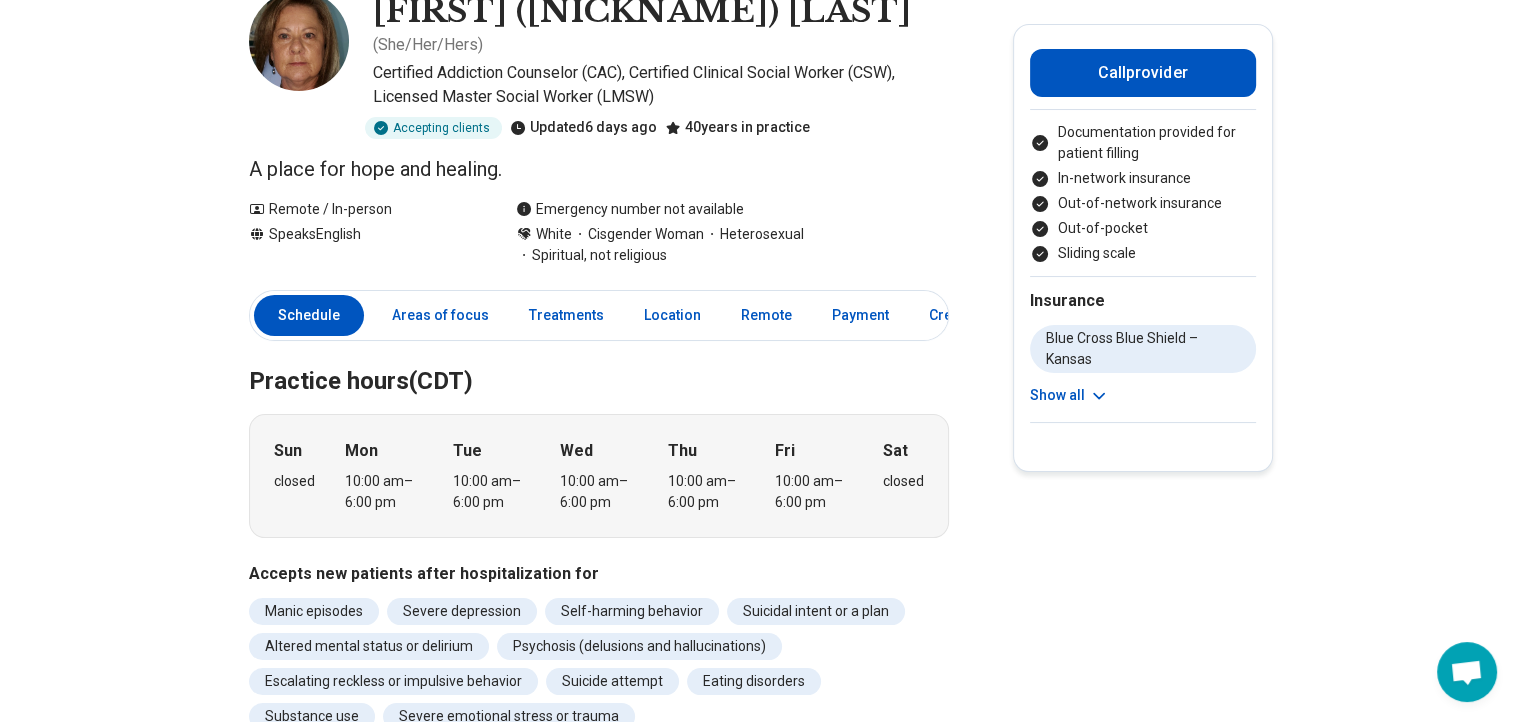 scroll, scrollTop: 0, scrollLeft: 0, axis: both 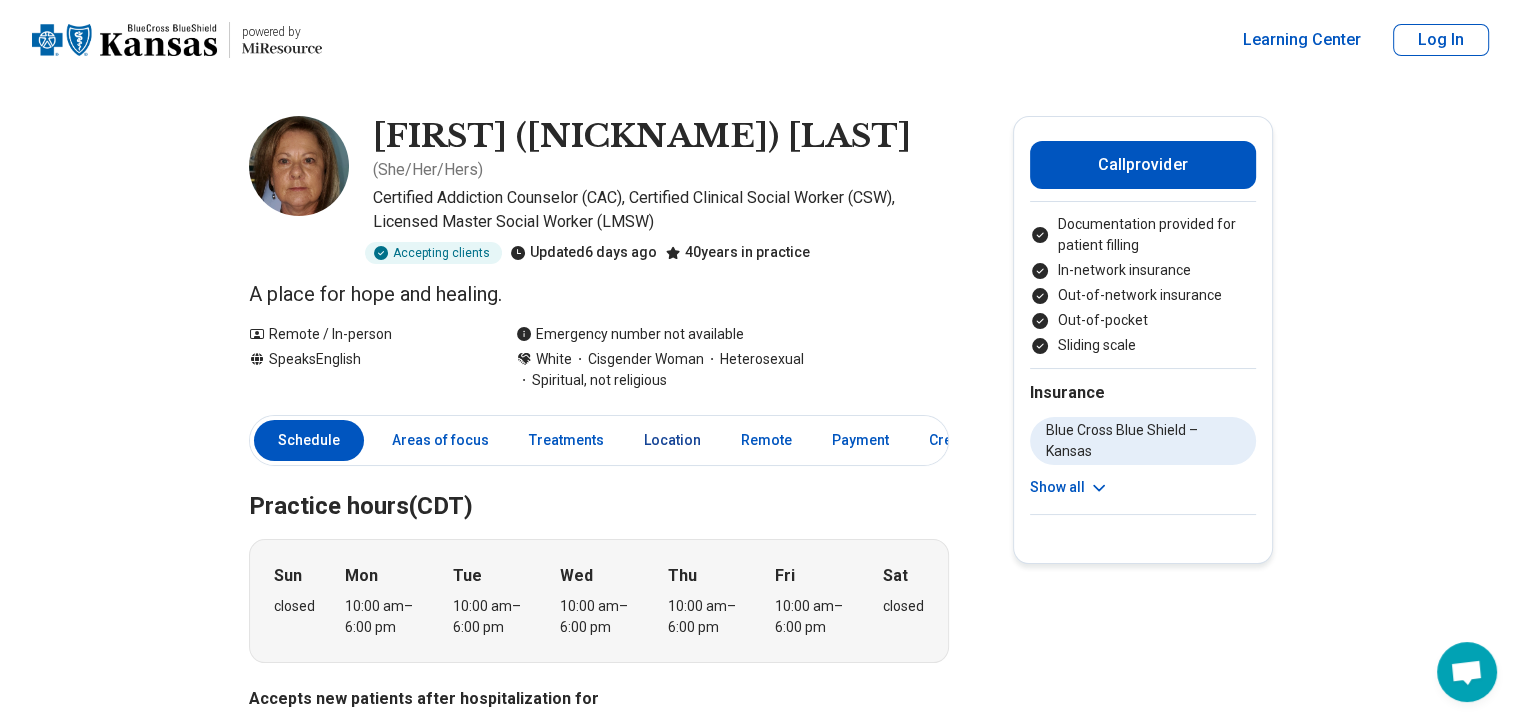 click on "Location" at bounding box center [672, 440] 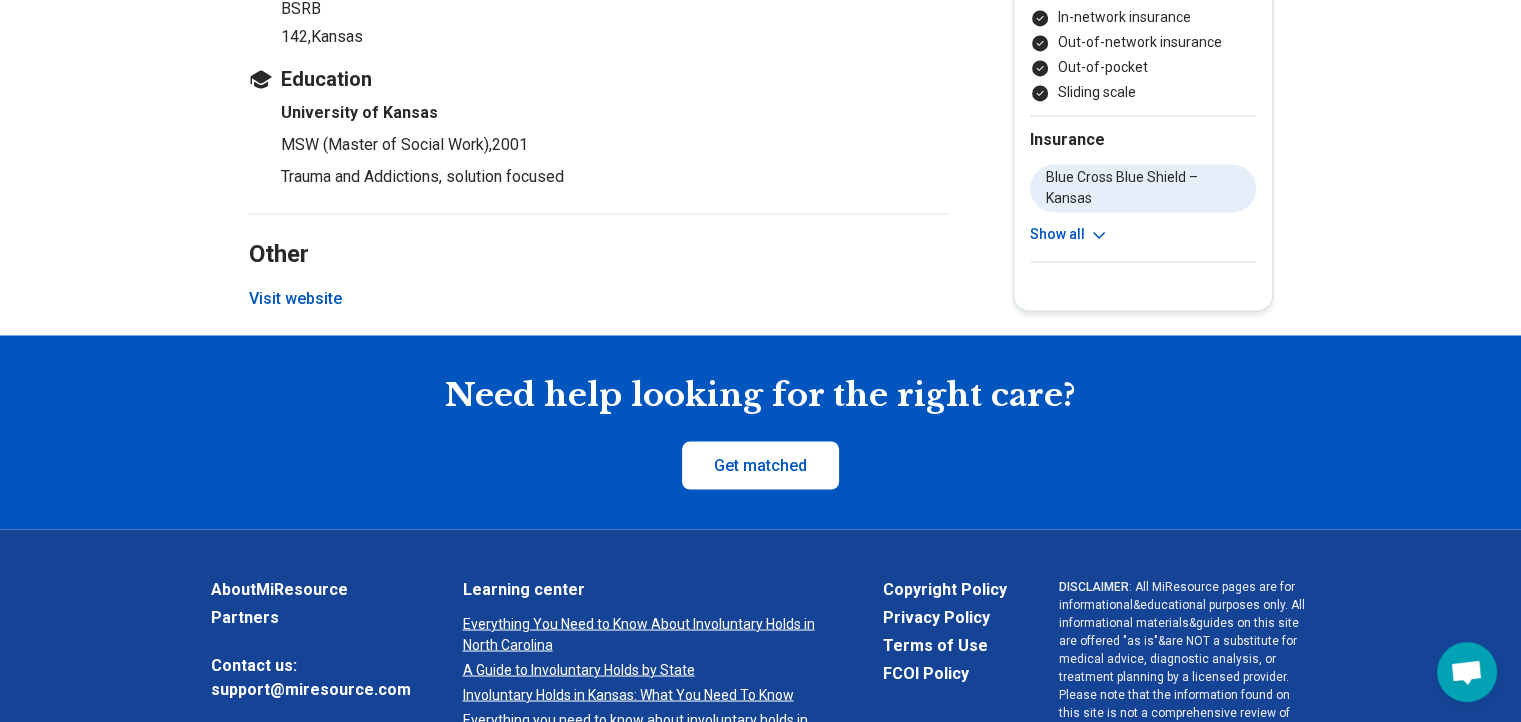 scroll, scrollTop: 3167, scrollLeft: 0, axis: vertical 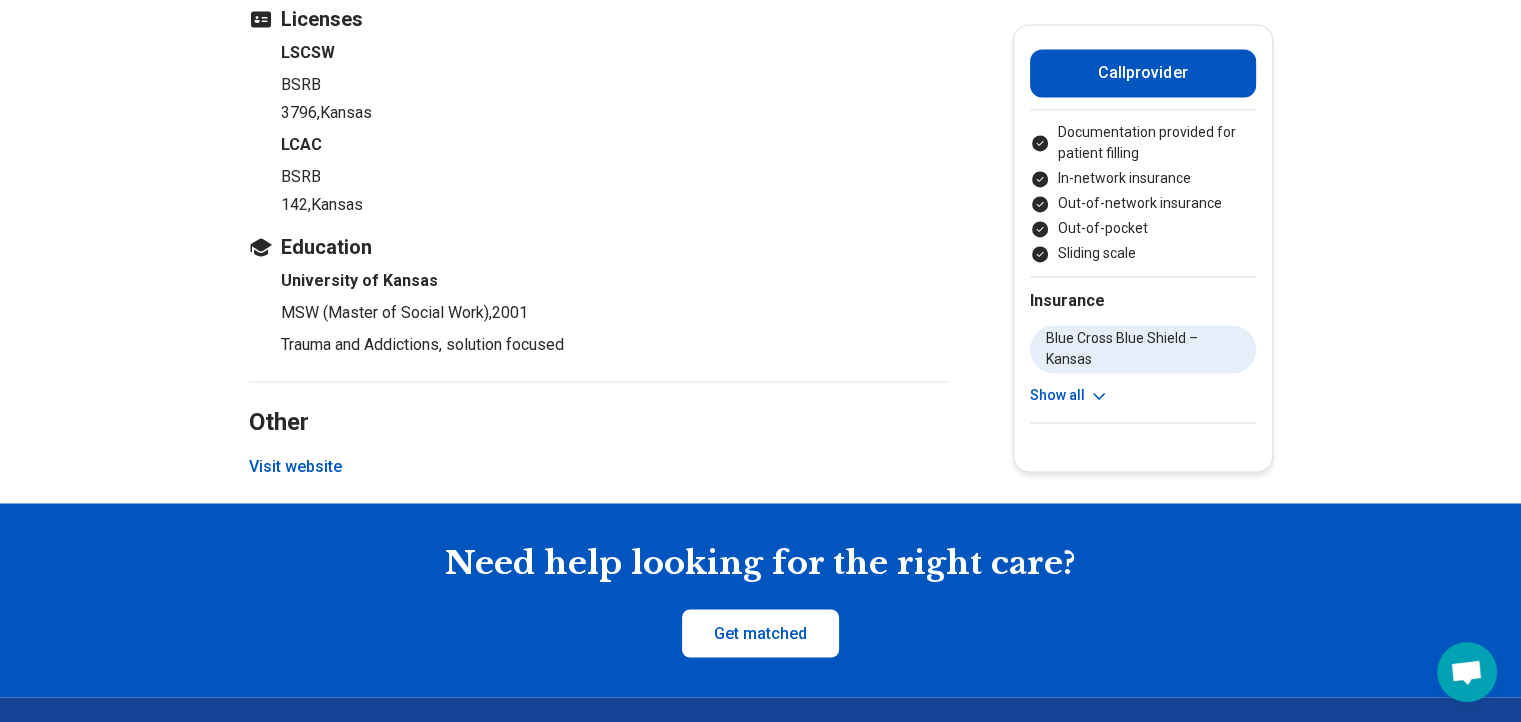 click on "Visit website" at bounding box center [295, 467] 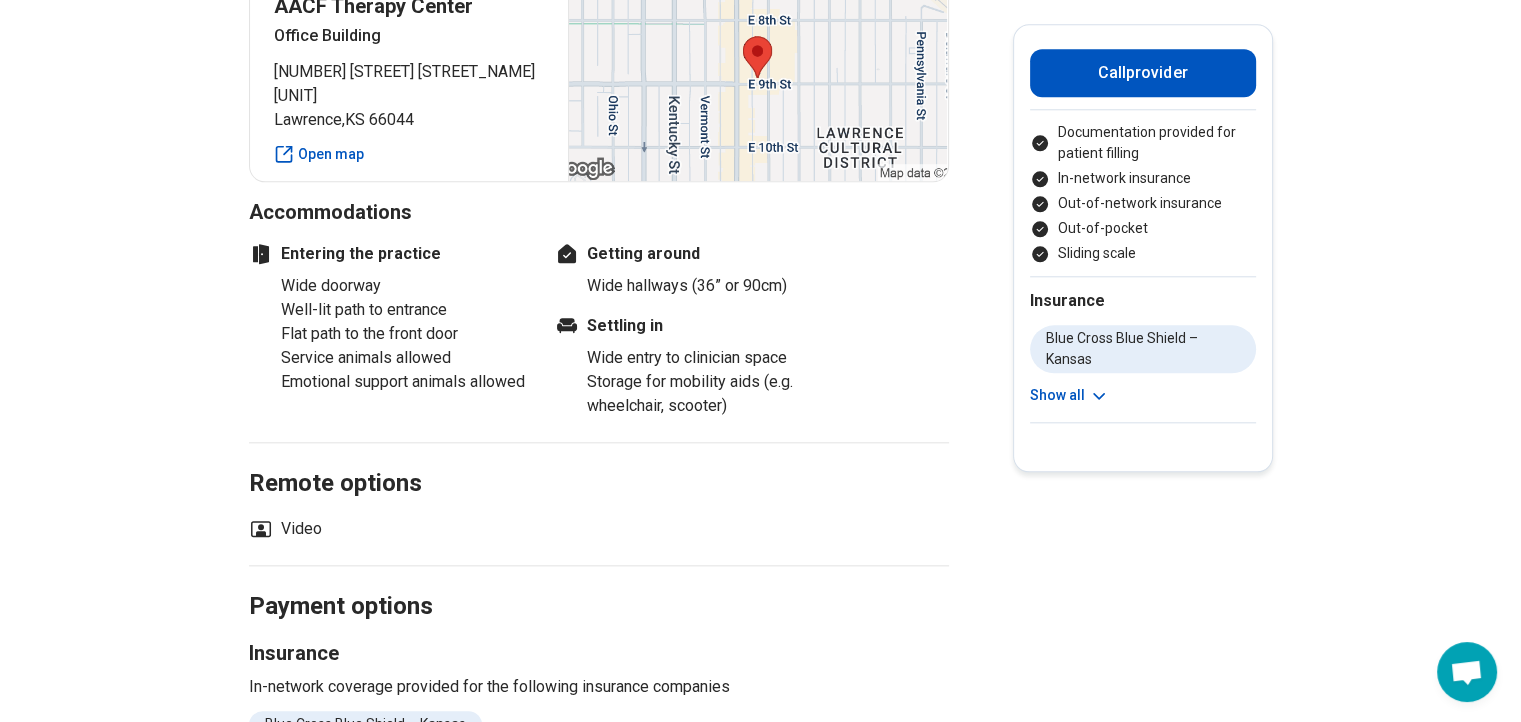 scroll, scrollTop: 1667, scrollLeft: 0, axis: vertical 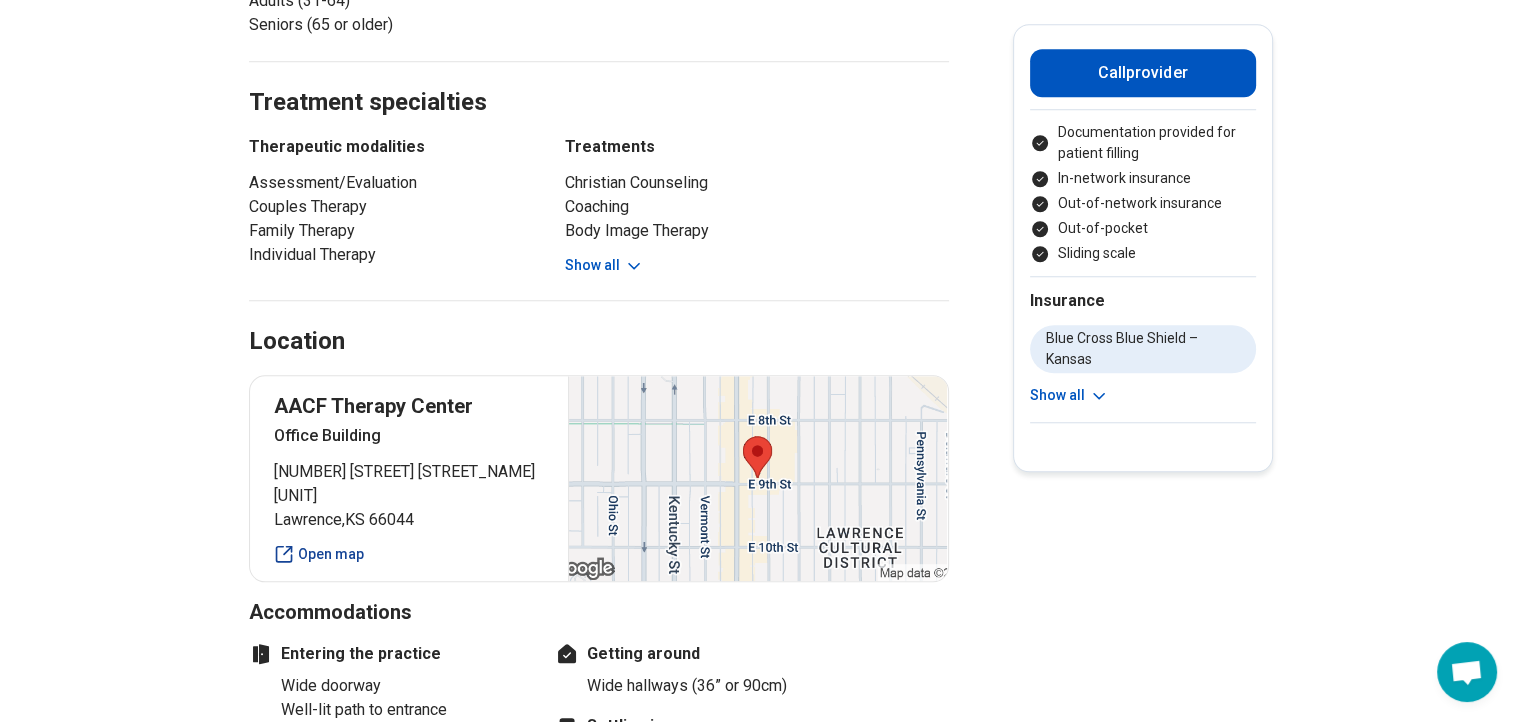click on "Open map" at bounding box center (409, 554) 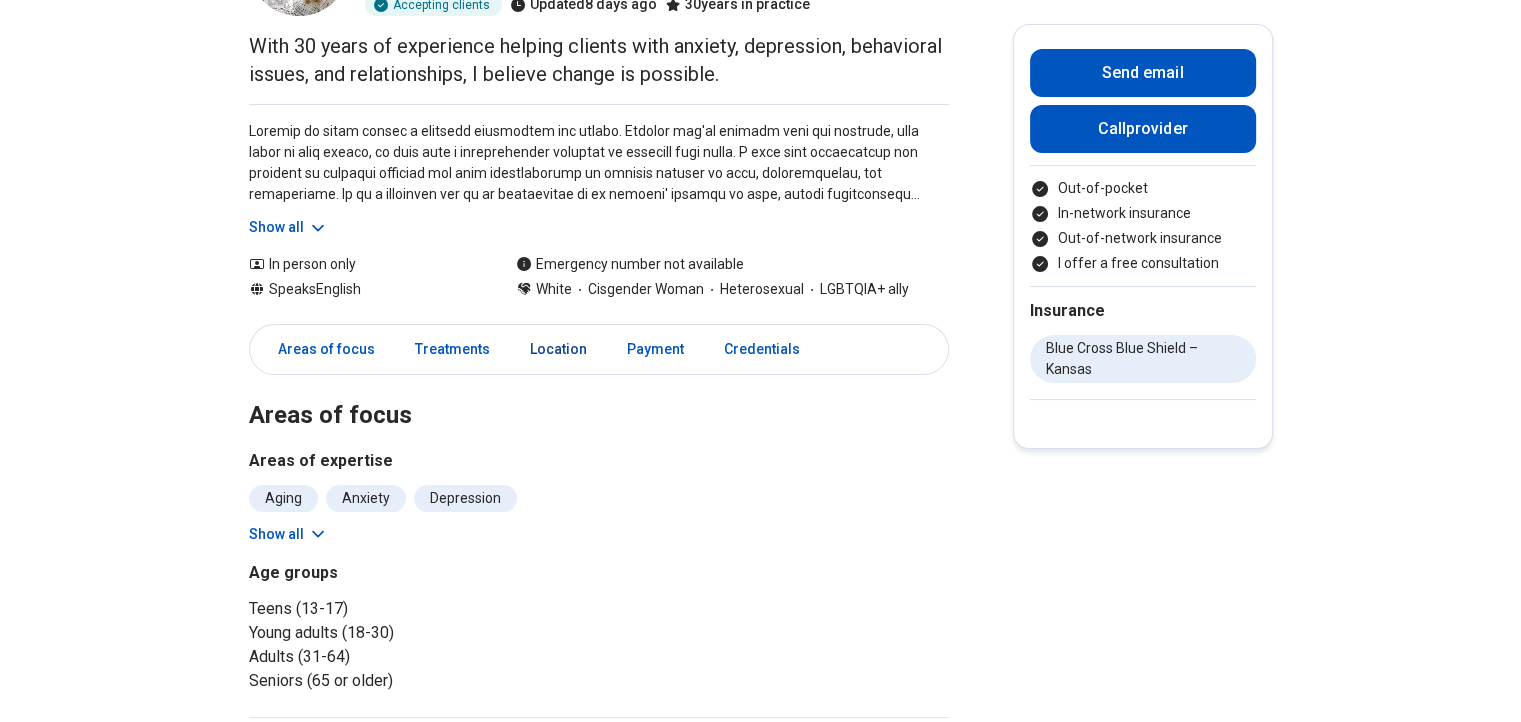 click on "Location" at bounding box center [558, 349] 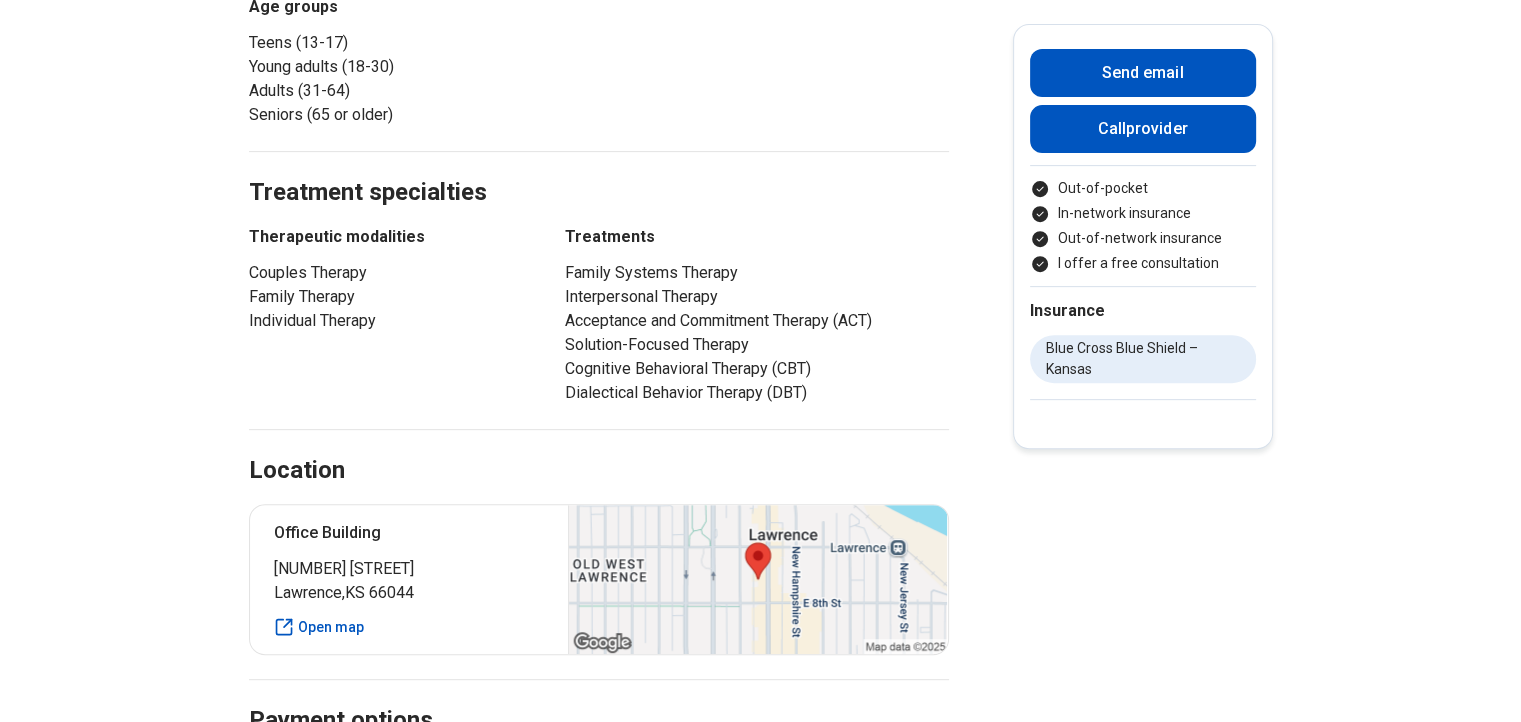 scroll, scrollTop: 1219, scrollLeft: 0, axis: vertical 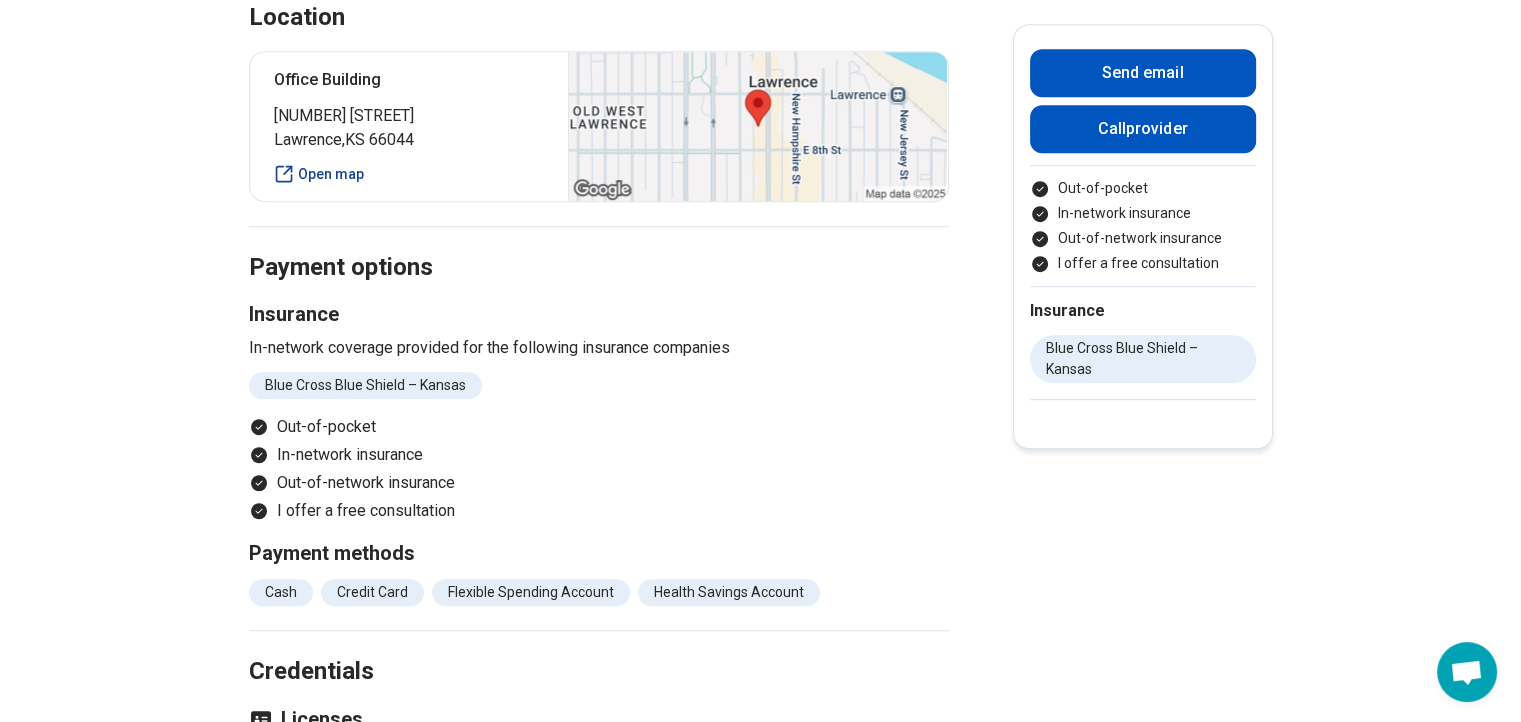 click on "Open map" at bounding box center [409, 174] 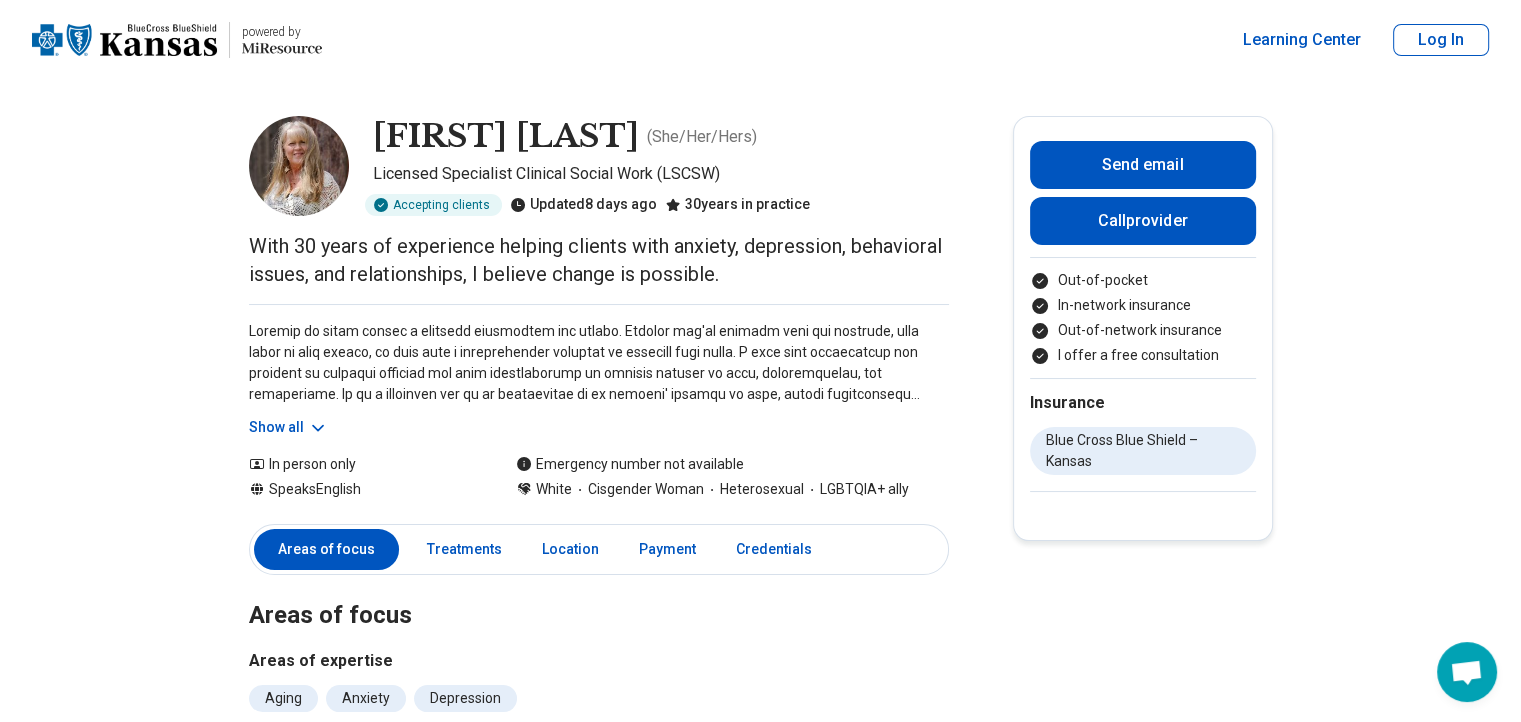 scroll, scrollTop: 0, scrollLeft: 0, axis: both 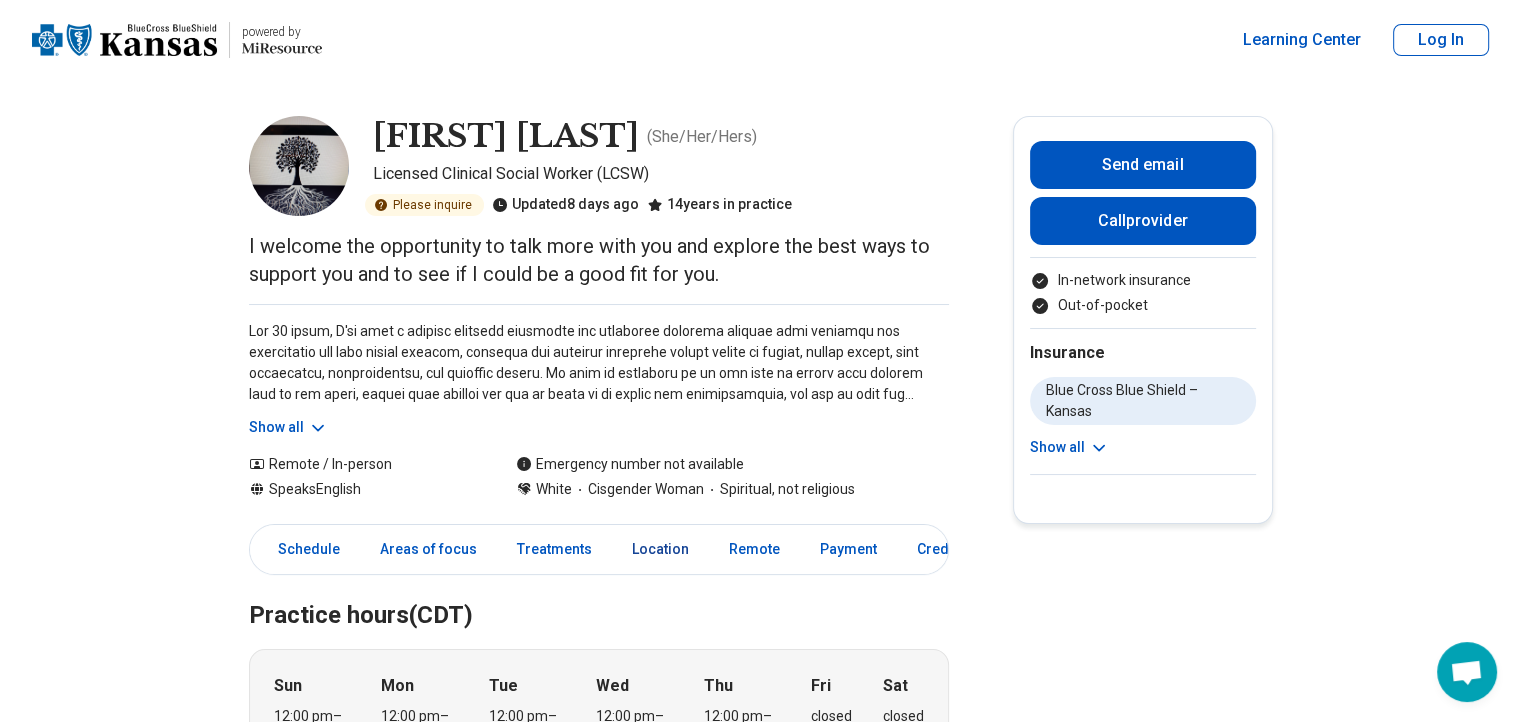 click on "Location" at bounding box center [660, 549] 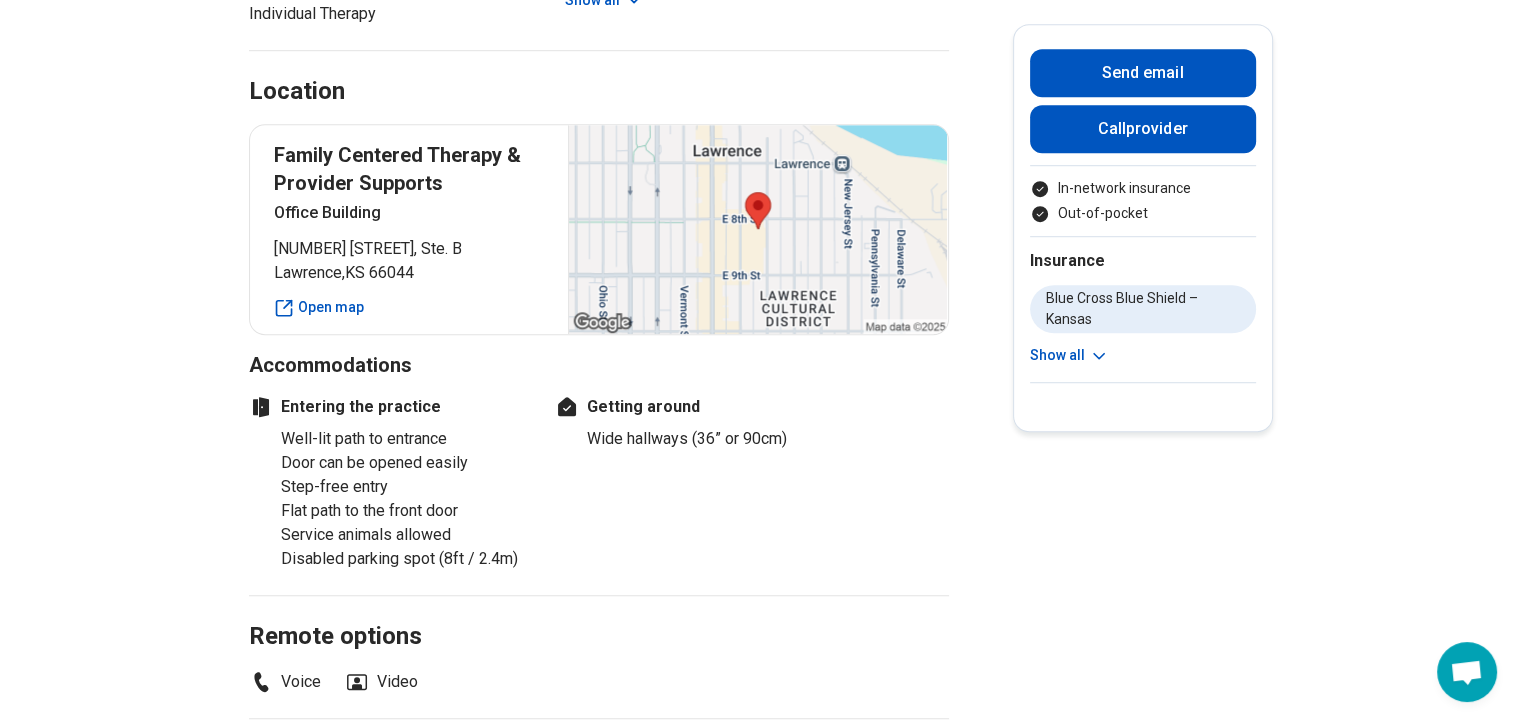 scroll, scrollTop: 1393, scrollLeft: 0, axis: vertical 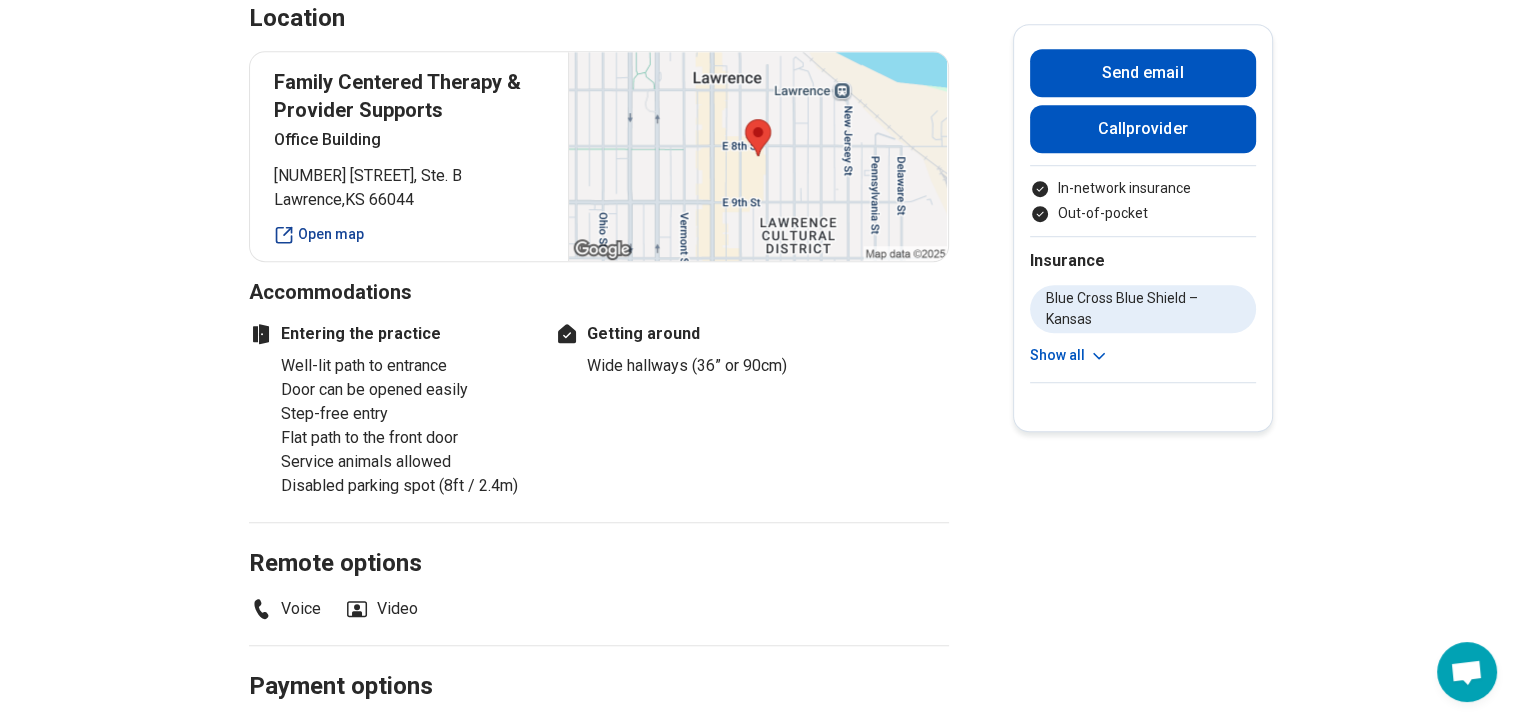 click on "Open map" at bounding box center [409, 234] 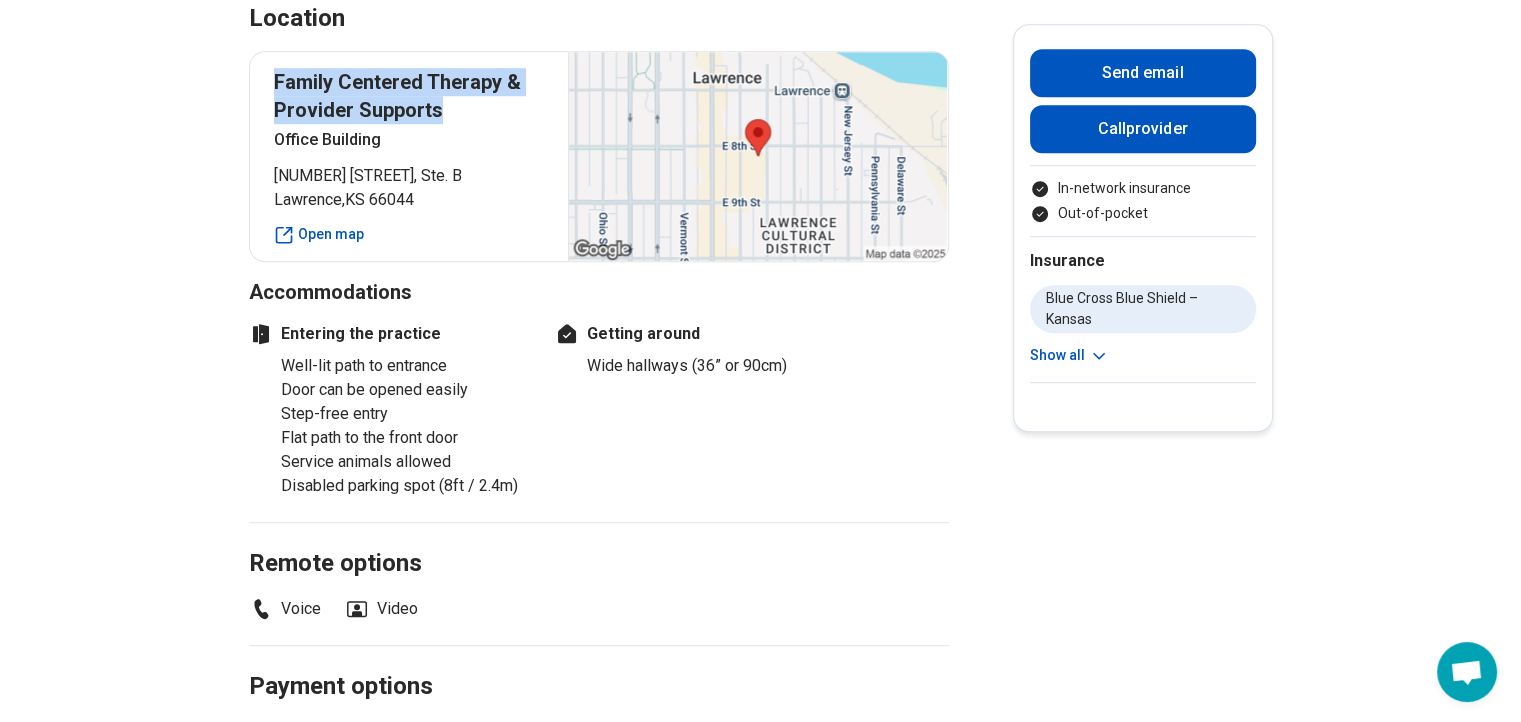 drag, startPoint x: 443, startPoint y: 113, endPoint x: 269, endPoint y: 82, distance: 176.73993 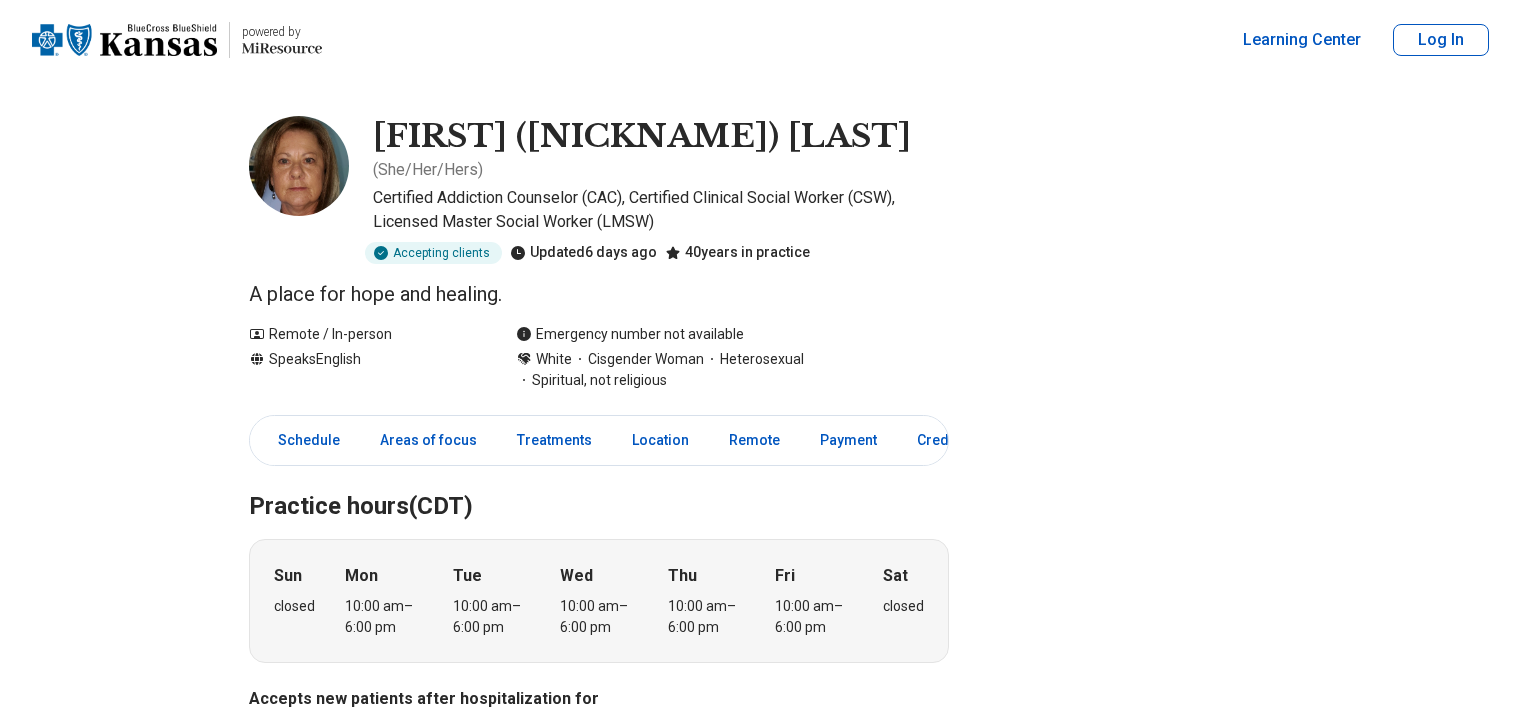 scroll, scrollTop: 1667, scrollLeft: 0, axis: vertical 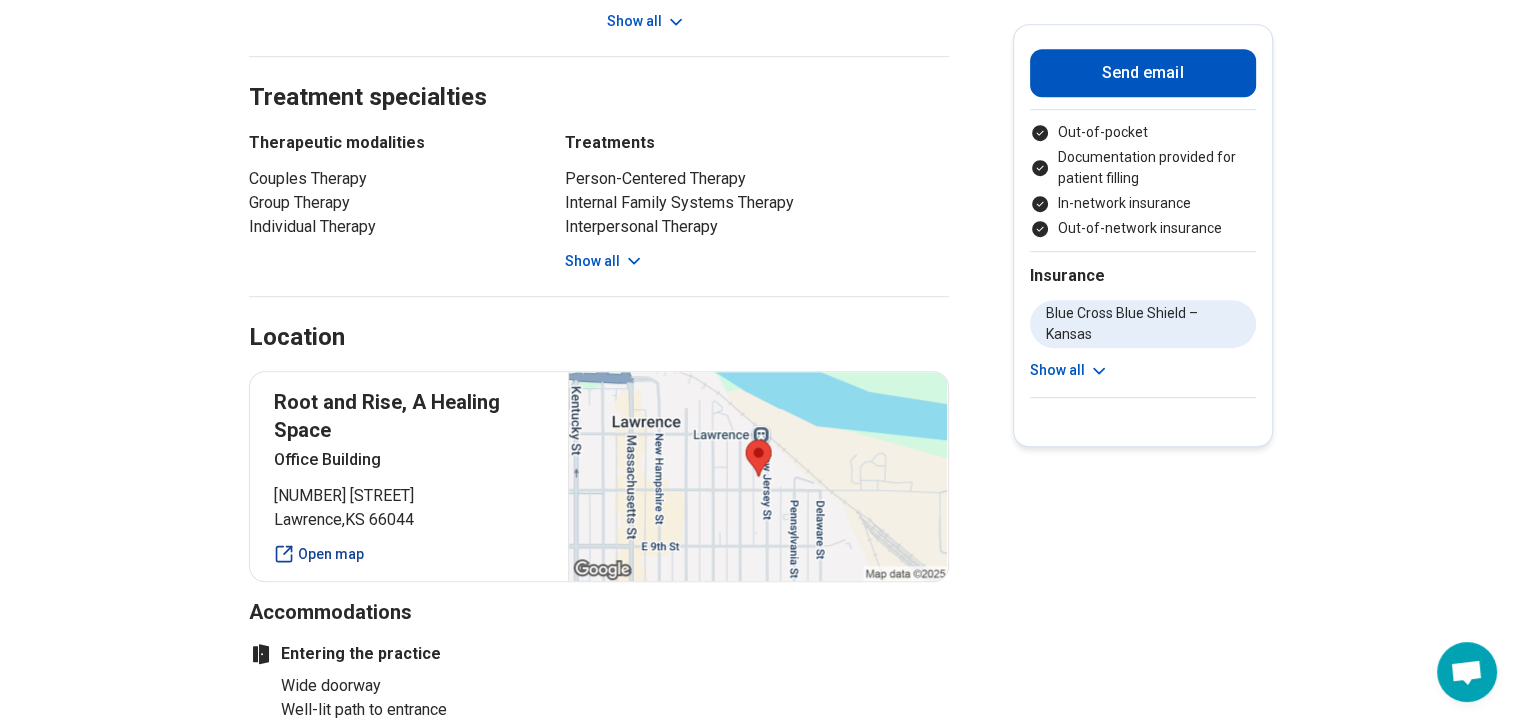 click on "Open map" at bounding box center [409, 554] 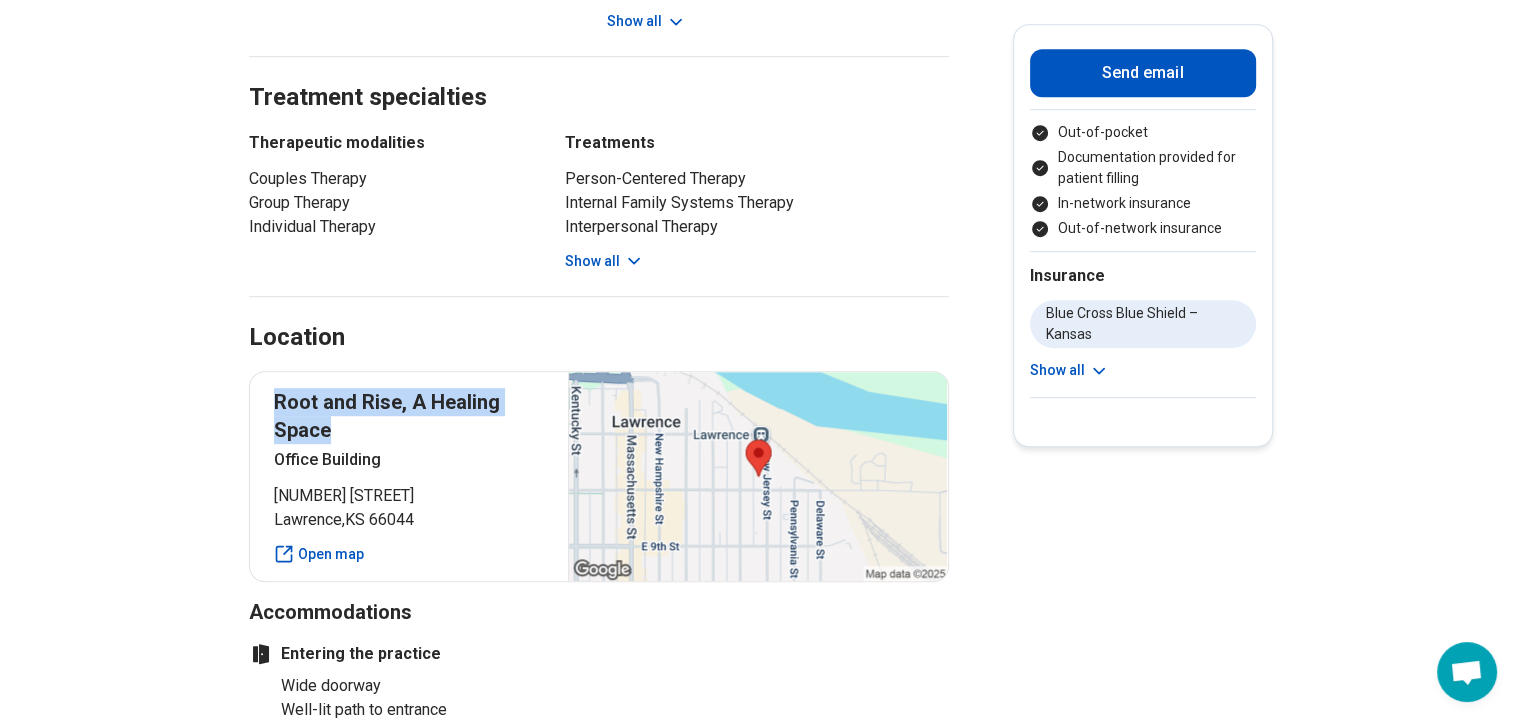 drag, startPoint x: 362, startPoint y: 357, endPoint x: 266, endPoint y: 335, distance: 98.48858 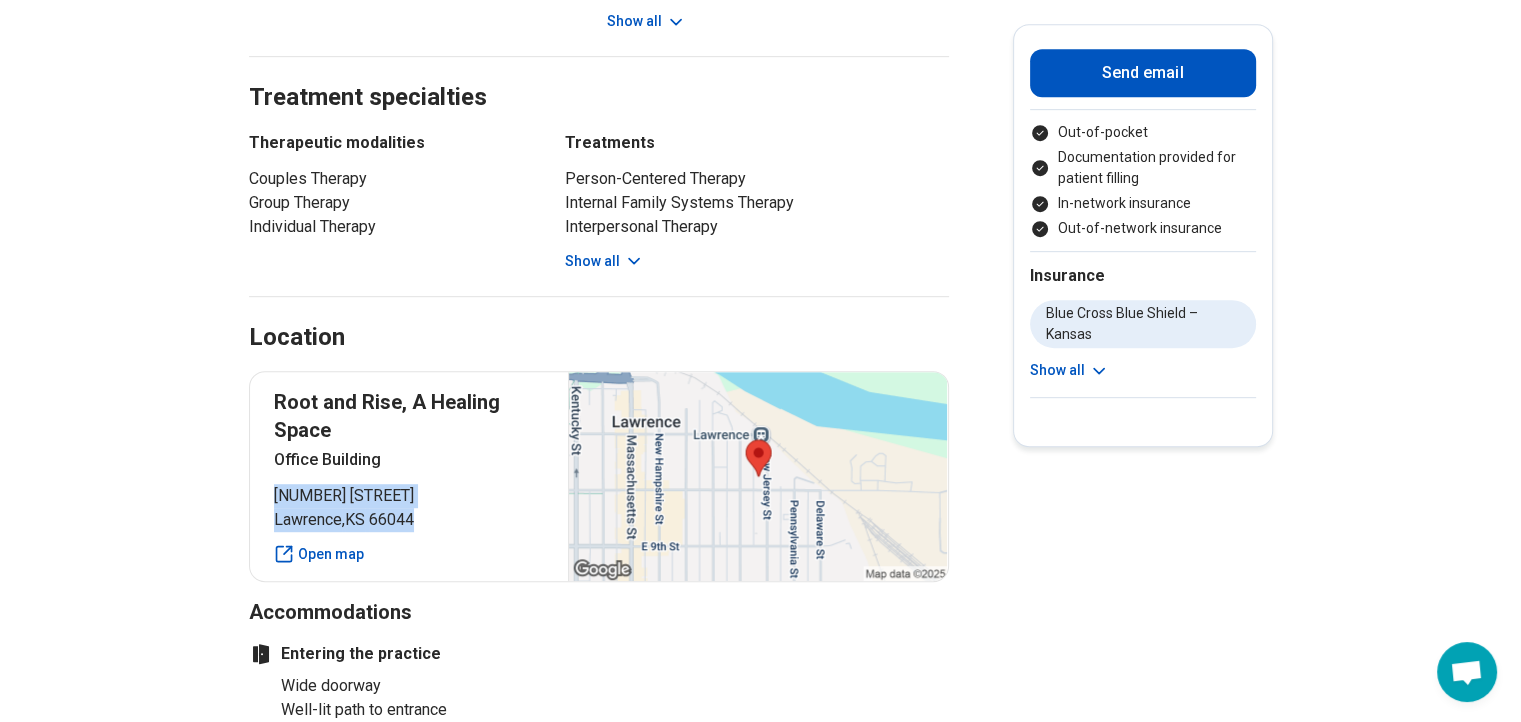 drag, startPoint x: 281, startPoint y: 422, endPoint x: 449, endPoint y: 453, distance: 170.83618 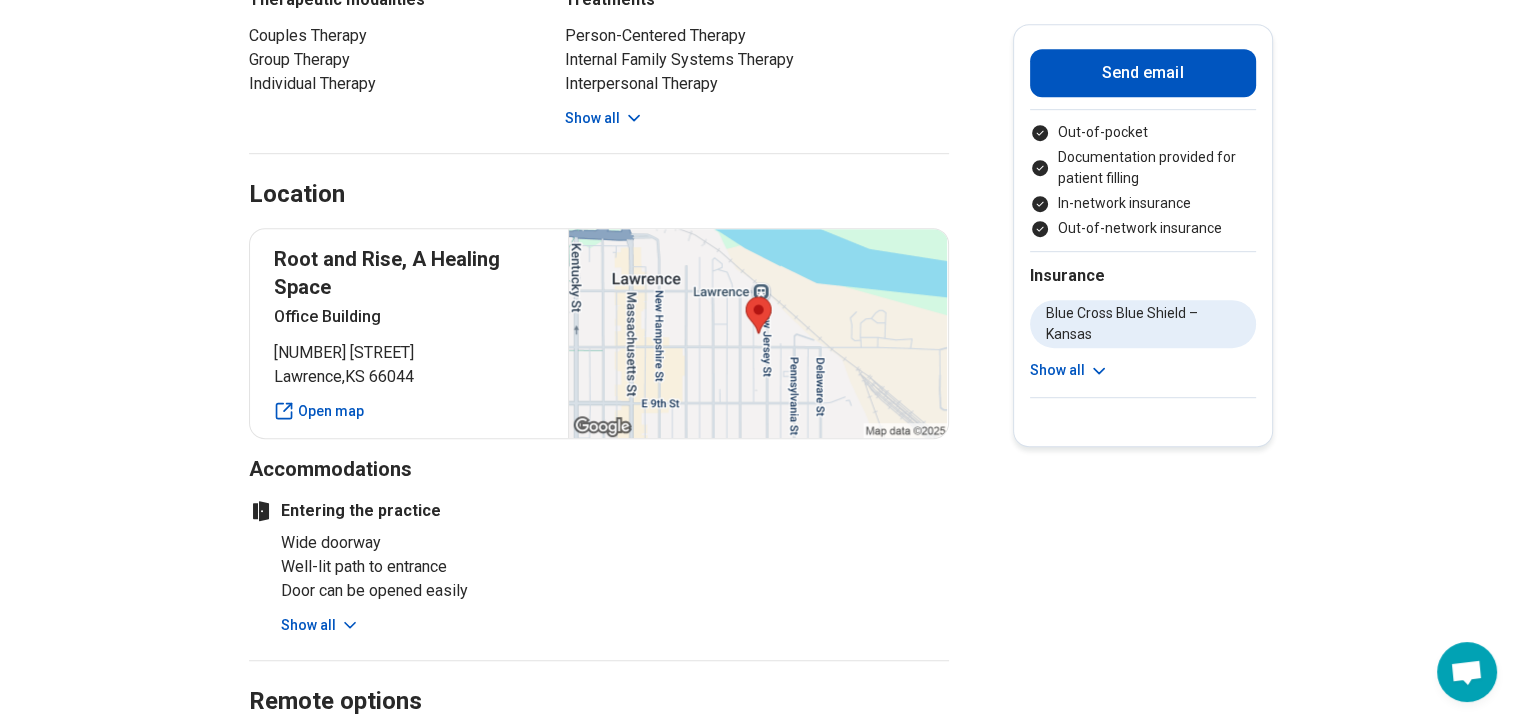 scroll, scrollTop: 1400, scrollLeft: 0, axis: vertical 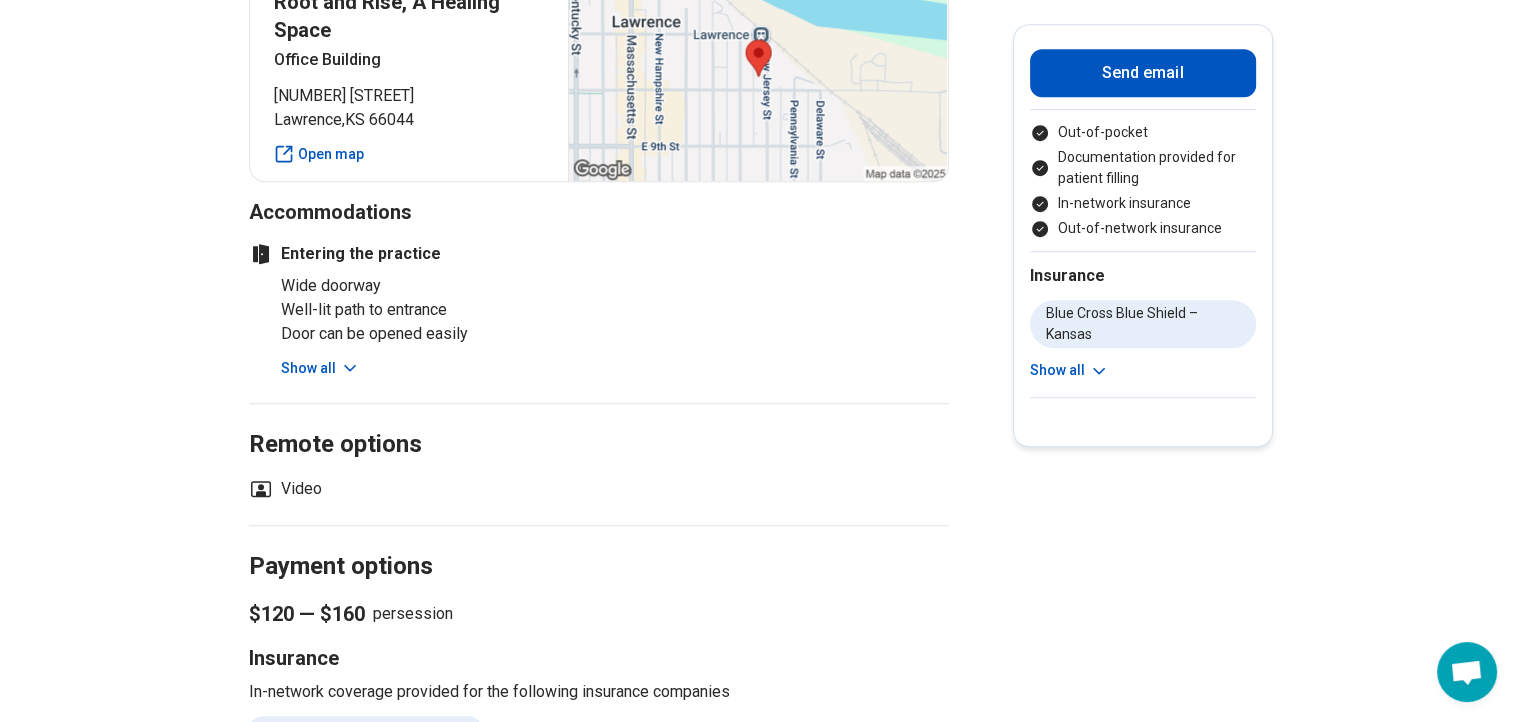 click on "Show all" at bounding box center [320, 368] 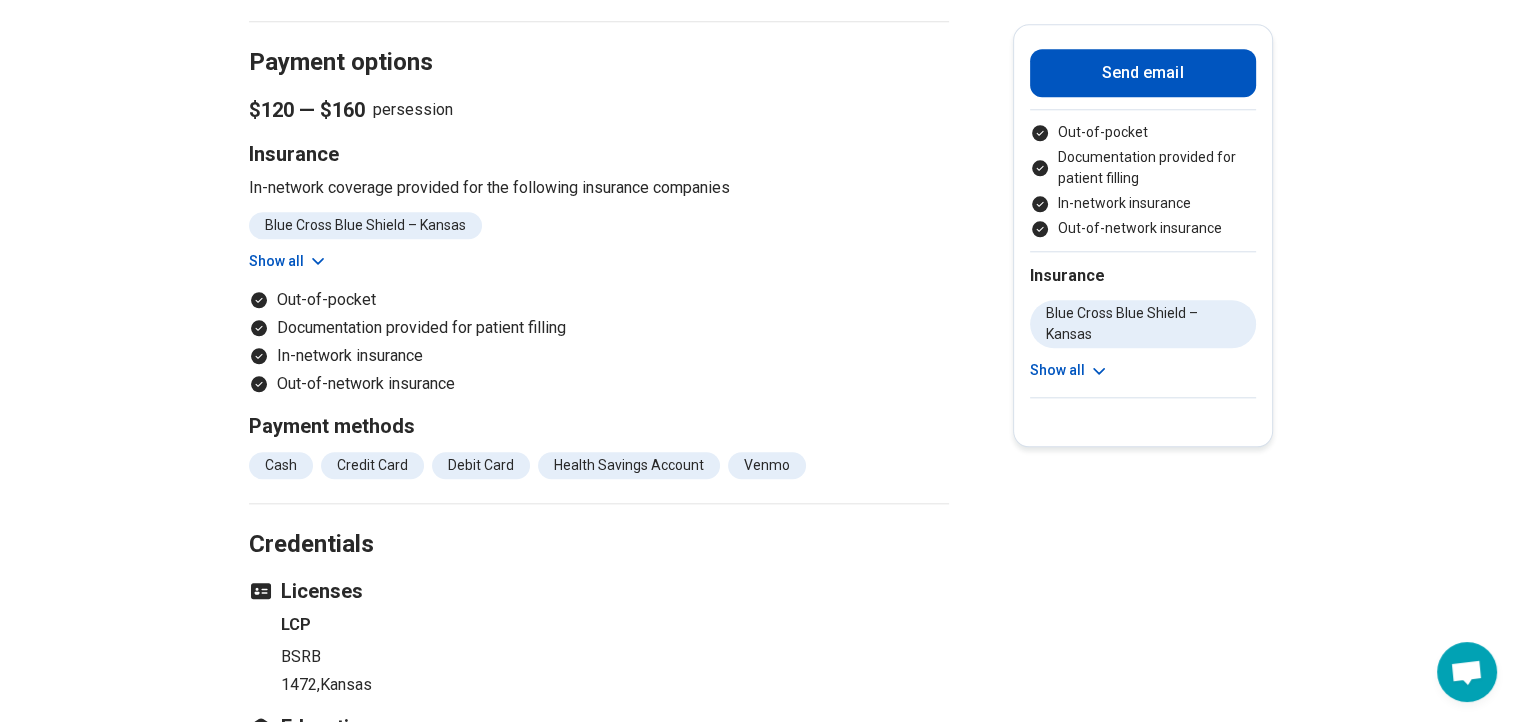 scroll, scrollTop: 2500, scrollLeft: 0, axis: vertical 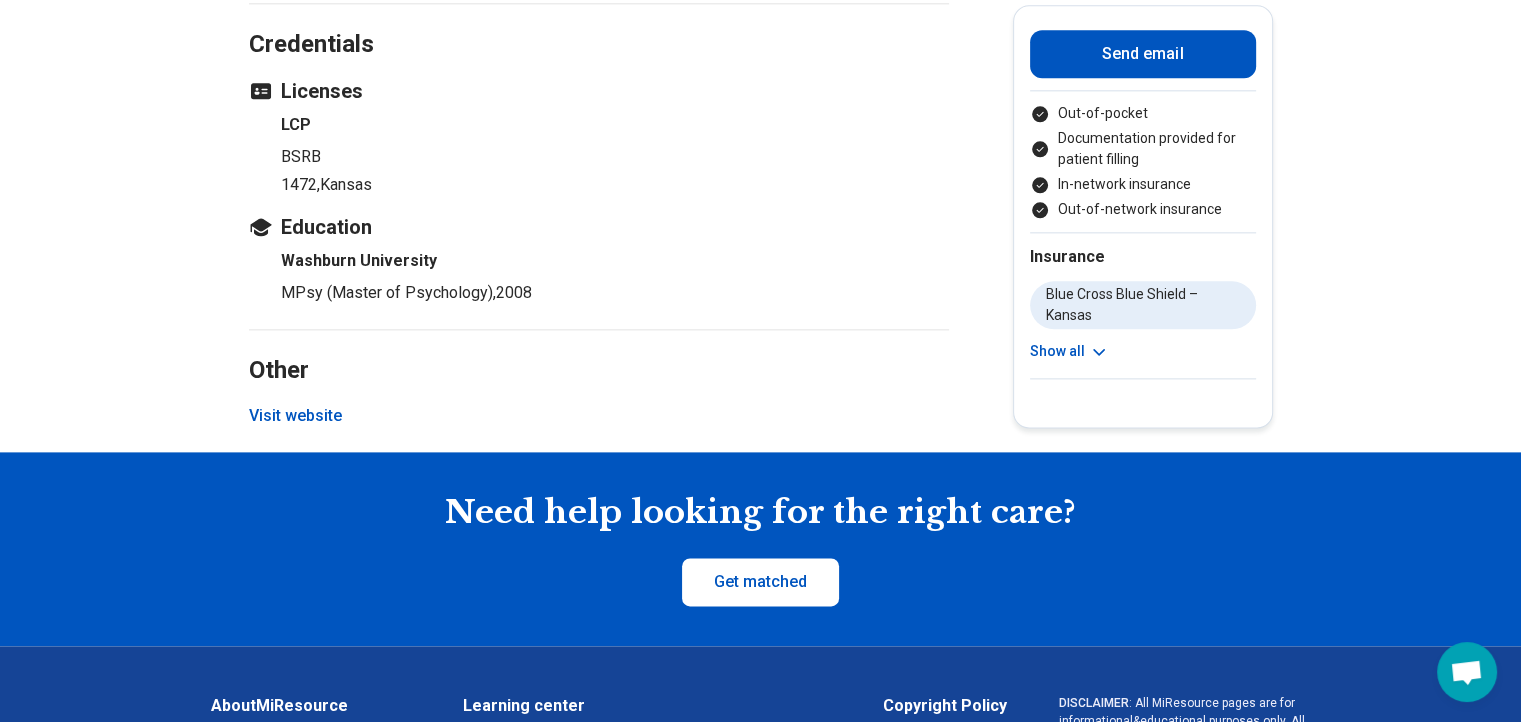 click on "Visit website" at bounding box center (295, 416) 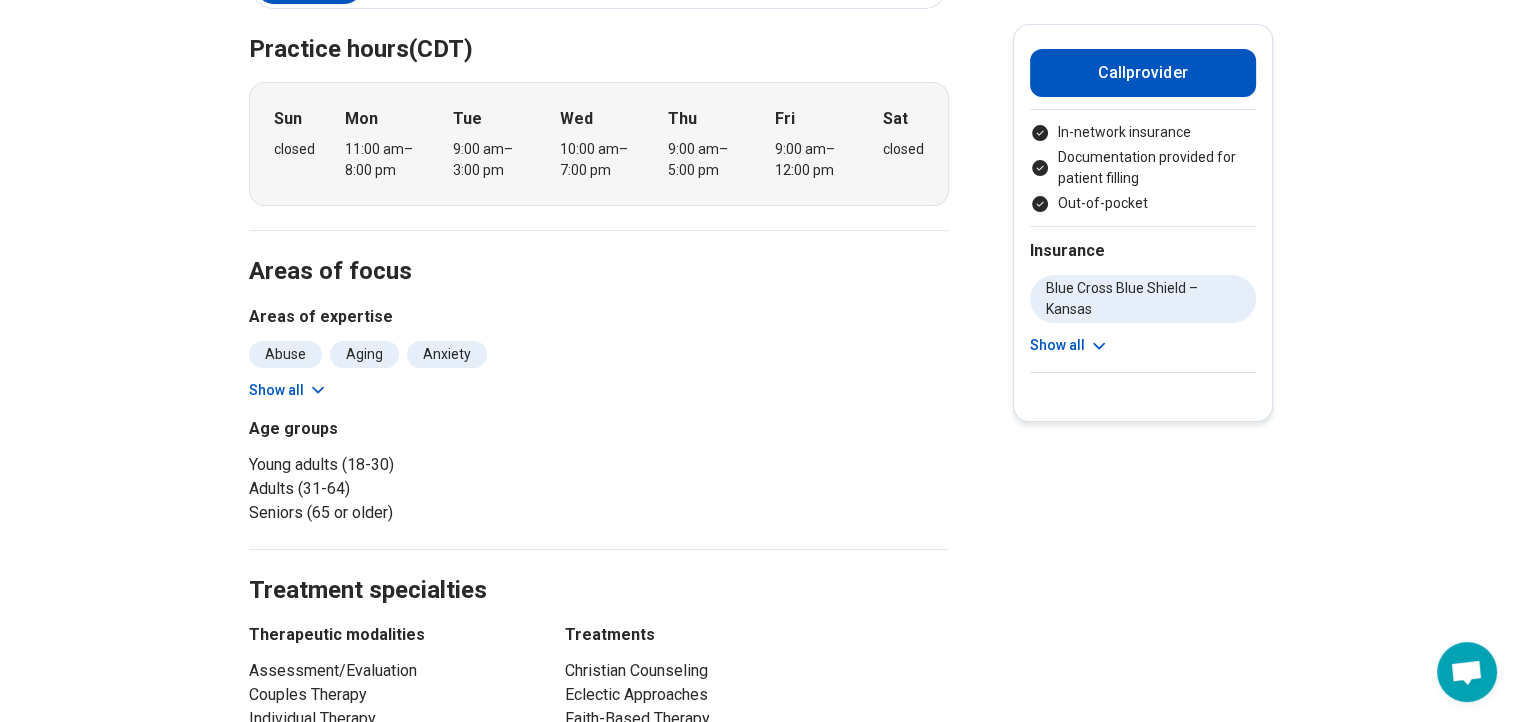 scroll, scrollTop: 100, scrollLeft: 0, axis: vertical 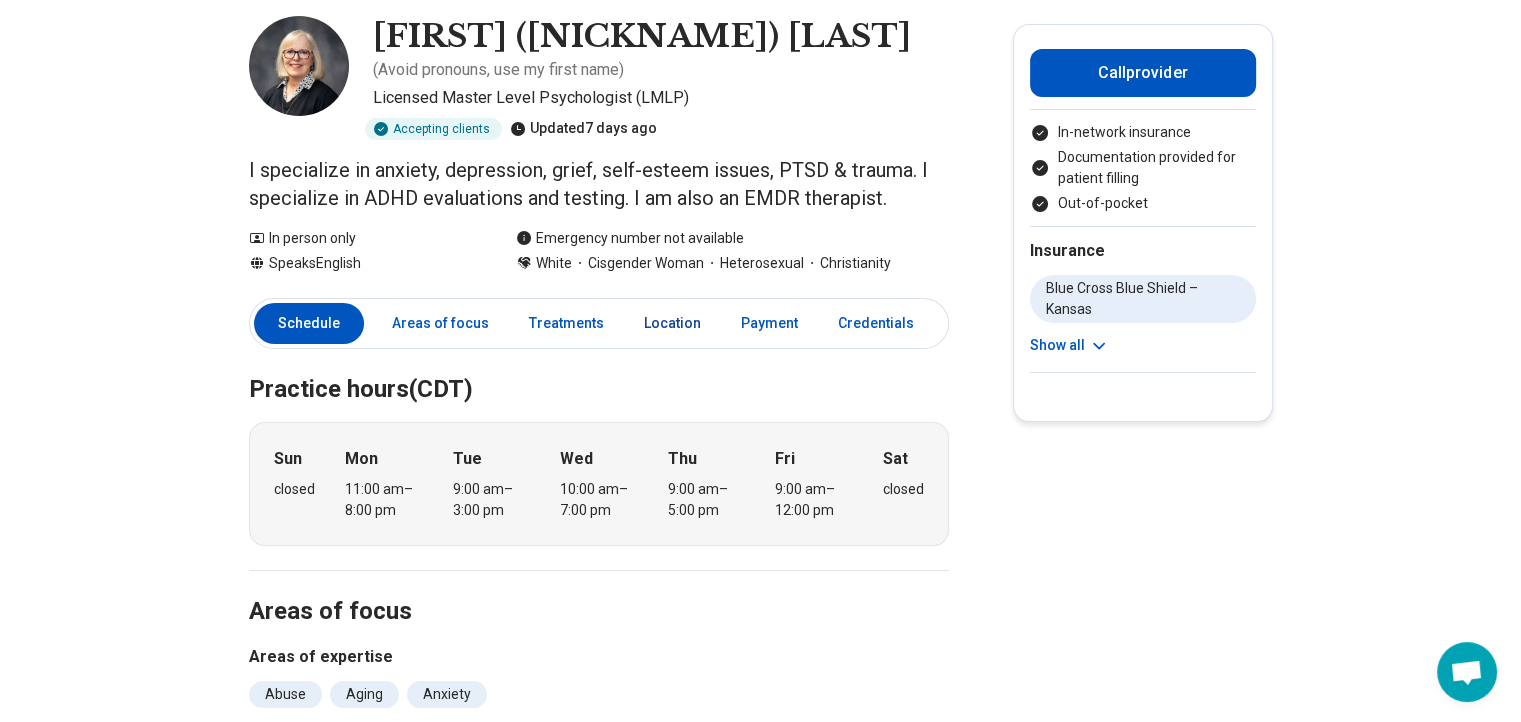 click on "Location" at bounding box center (672, 323) 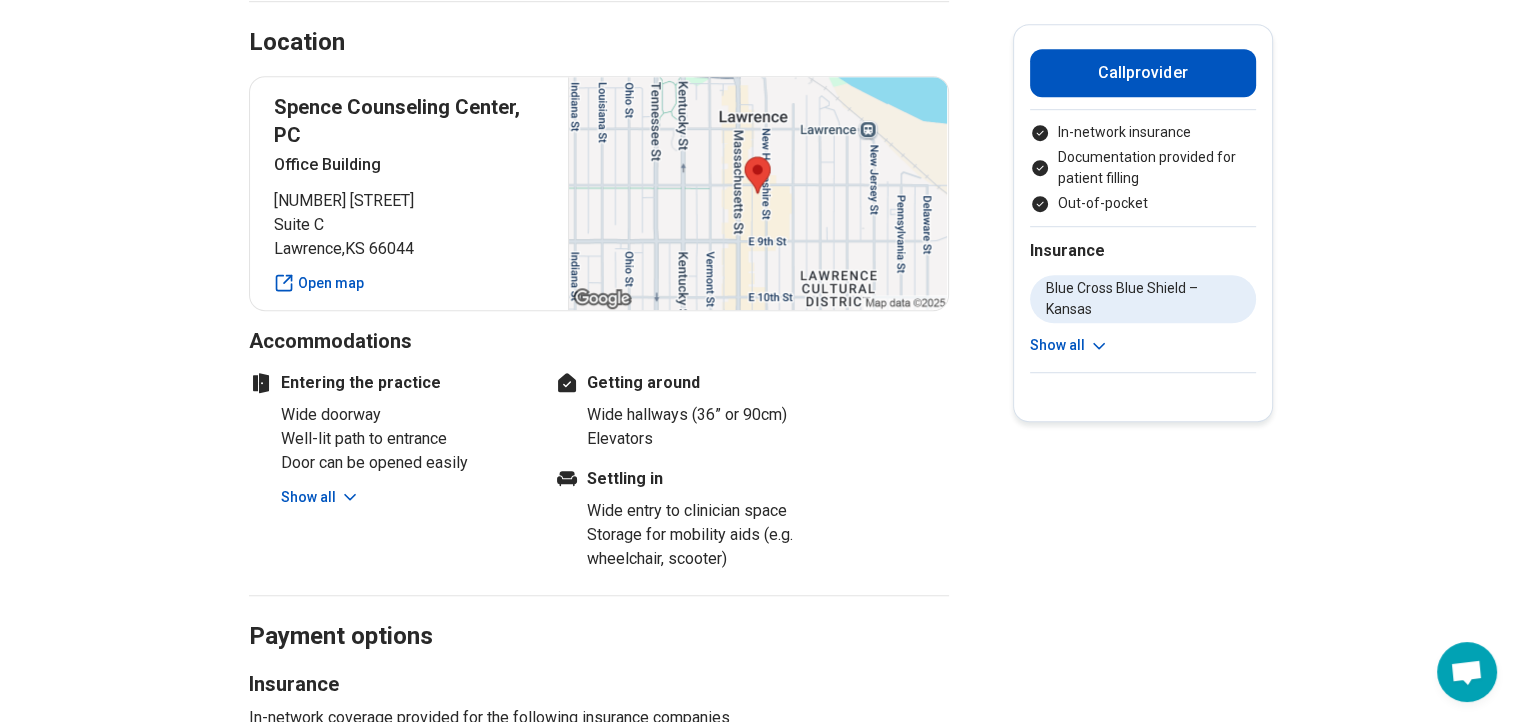 scroll, scrollTop: 1315, scrollLeft: 0, axis: vertical 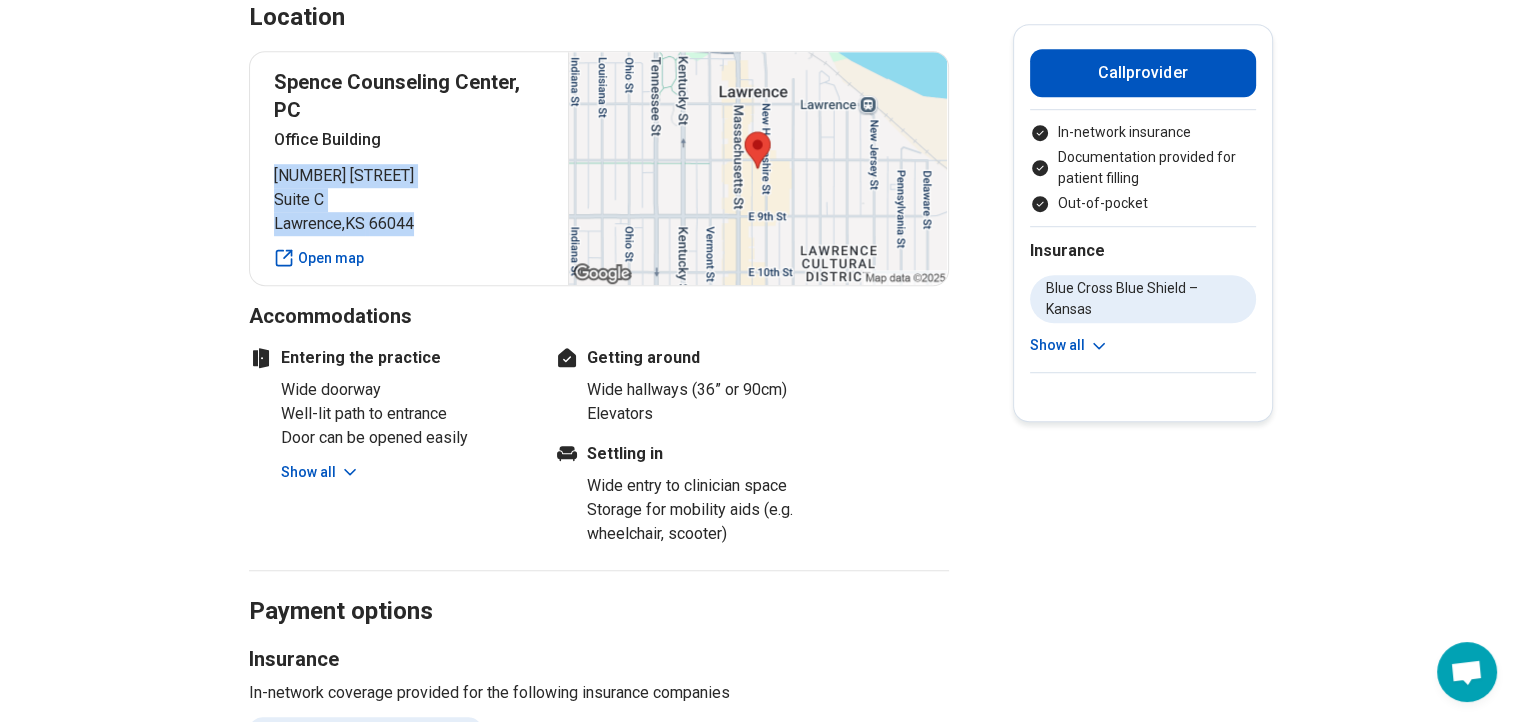 drag, startPoint x: 436, startPoint y: 223, endPoint x: 245, endPoint y: 177, distance: 196.4612 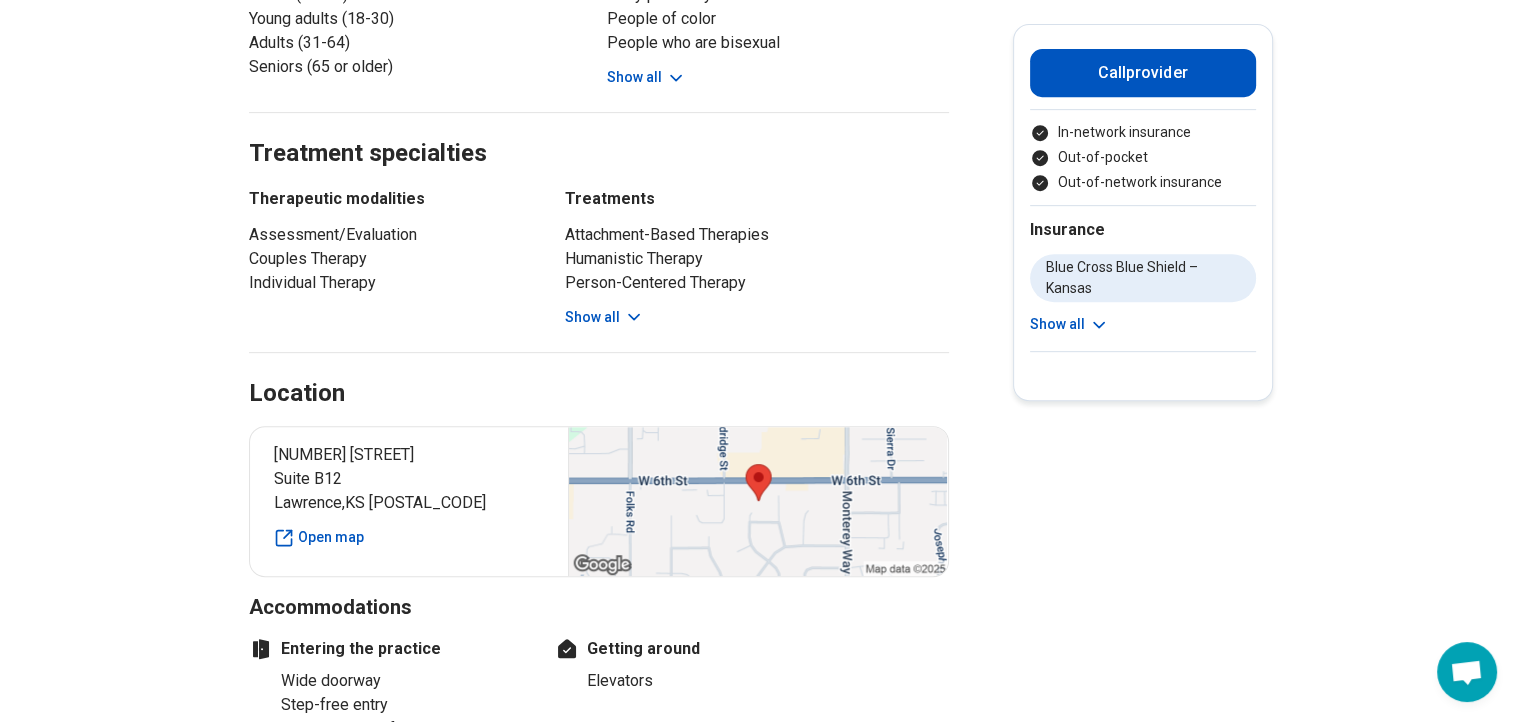 scroll, scrollTop: 1100, scrollLeft: 0, axis: vertical 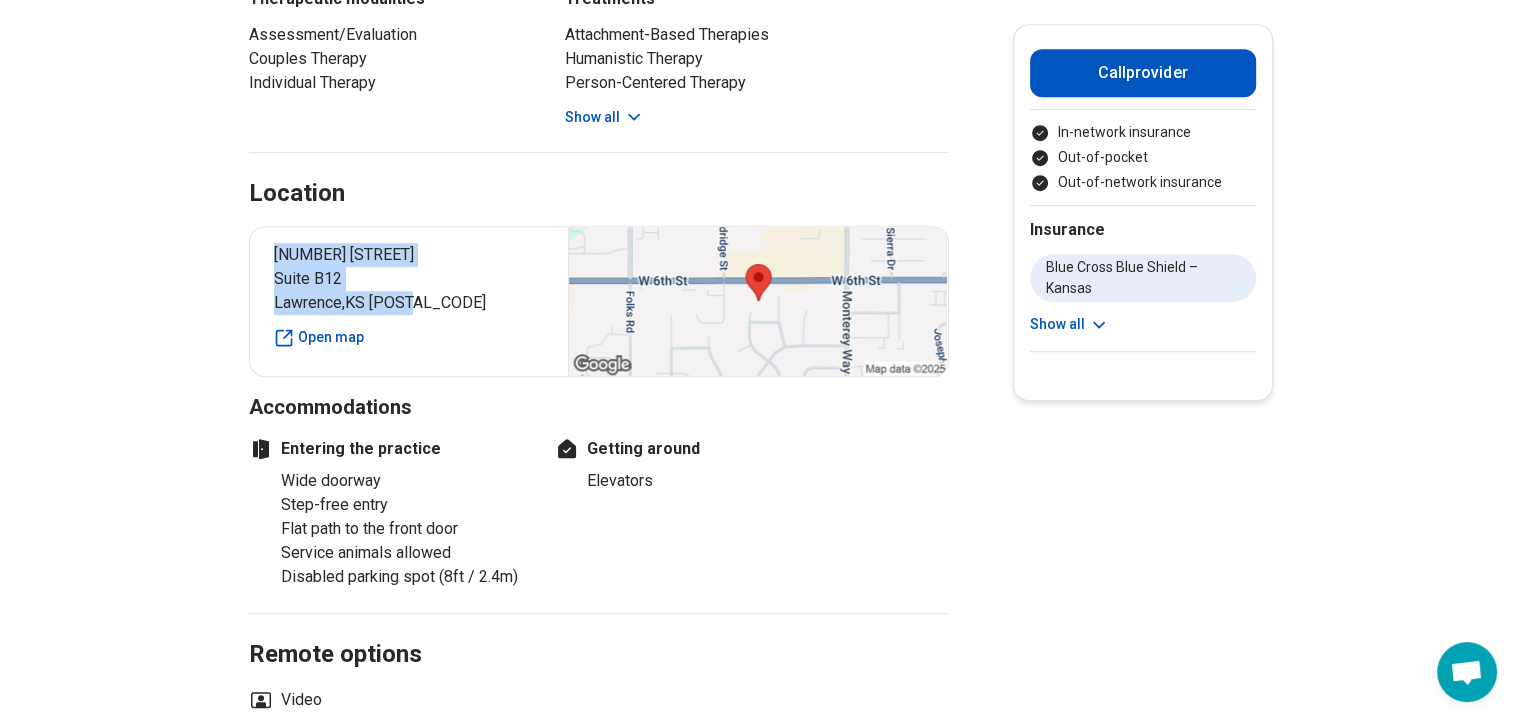 drag, startPoint x: 436, startPoint y: 303, endPoint x: 275, endPoint y: 249, distance: 169.8146 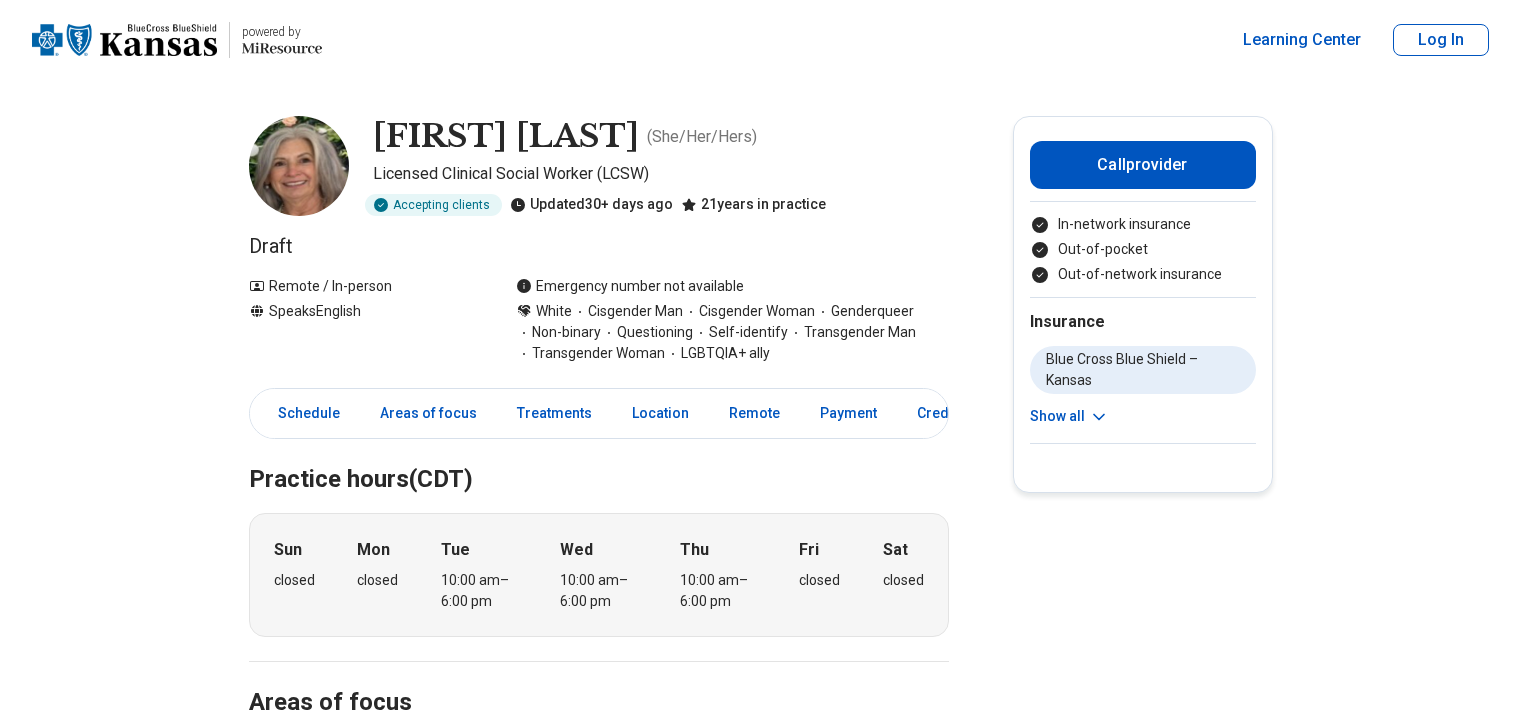 scroll, scrollTop: 1100, scrollLeft: 0, axis: vertical 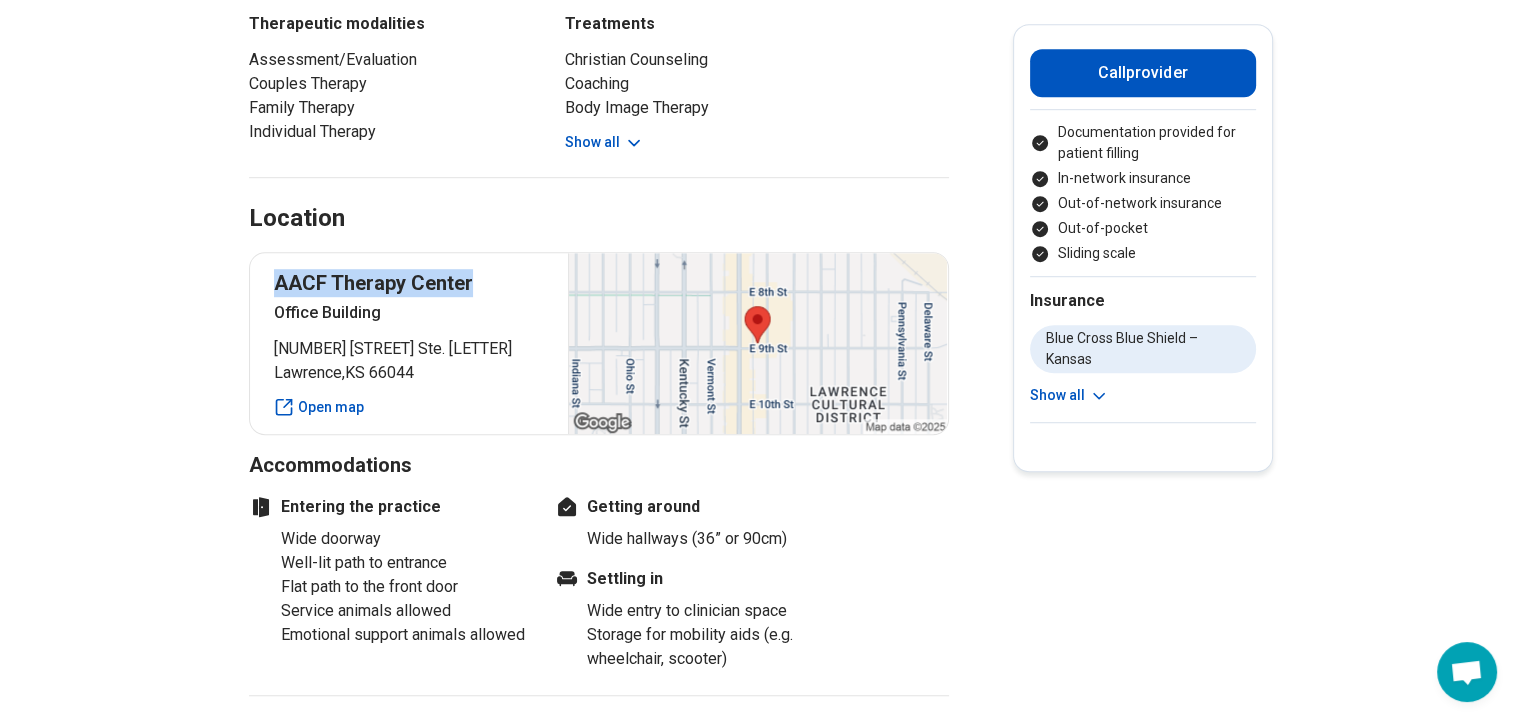 drag, startPoint x: 284, startPoint y: 259, endPoint x: 477, endPoint y: 258, distance: 193.0026 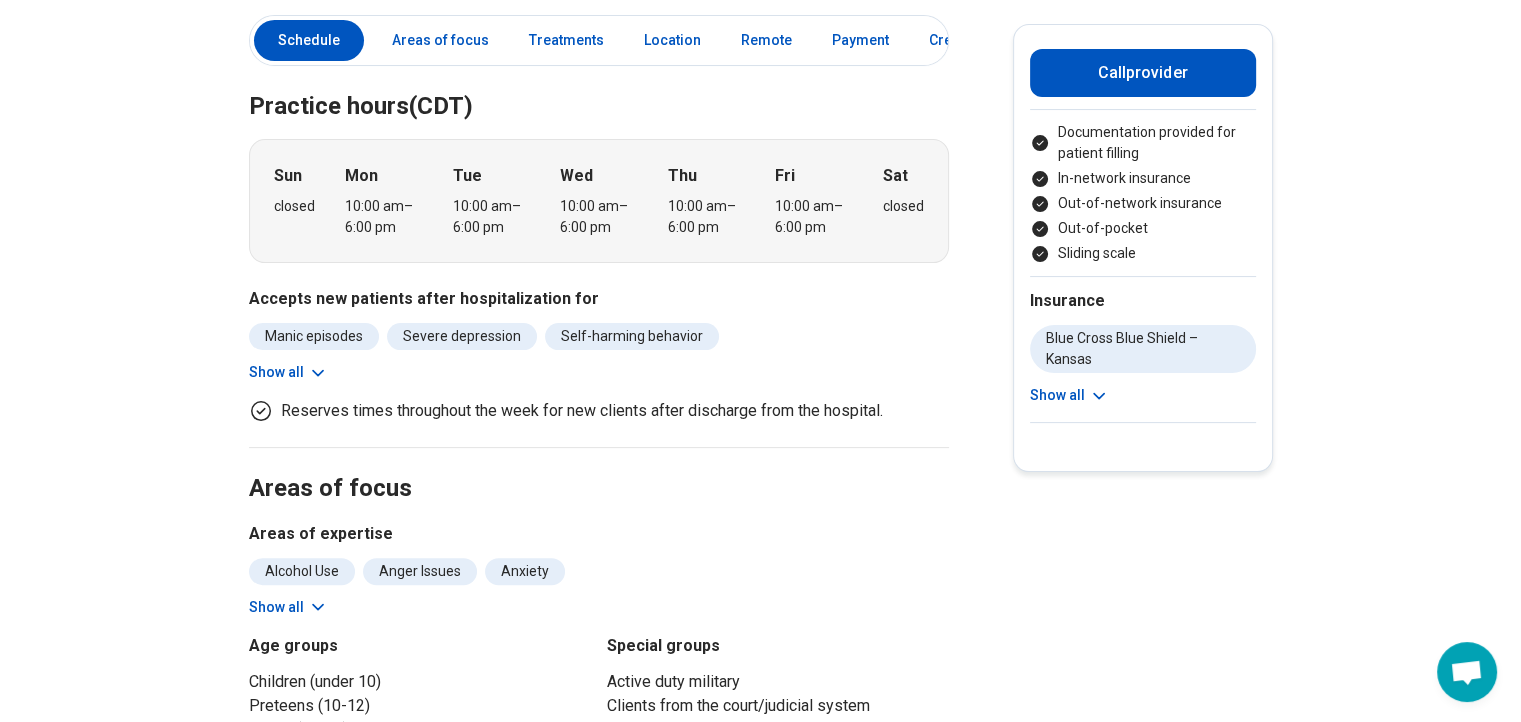 scroll, scrollTop: 0, scrollLeft: 0, axis: both 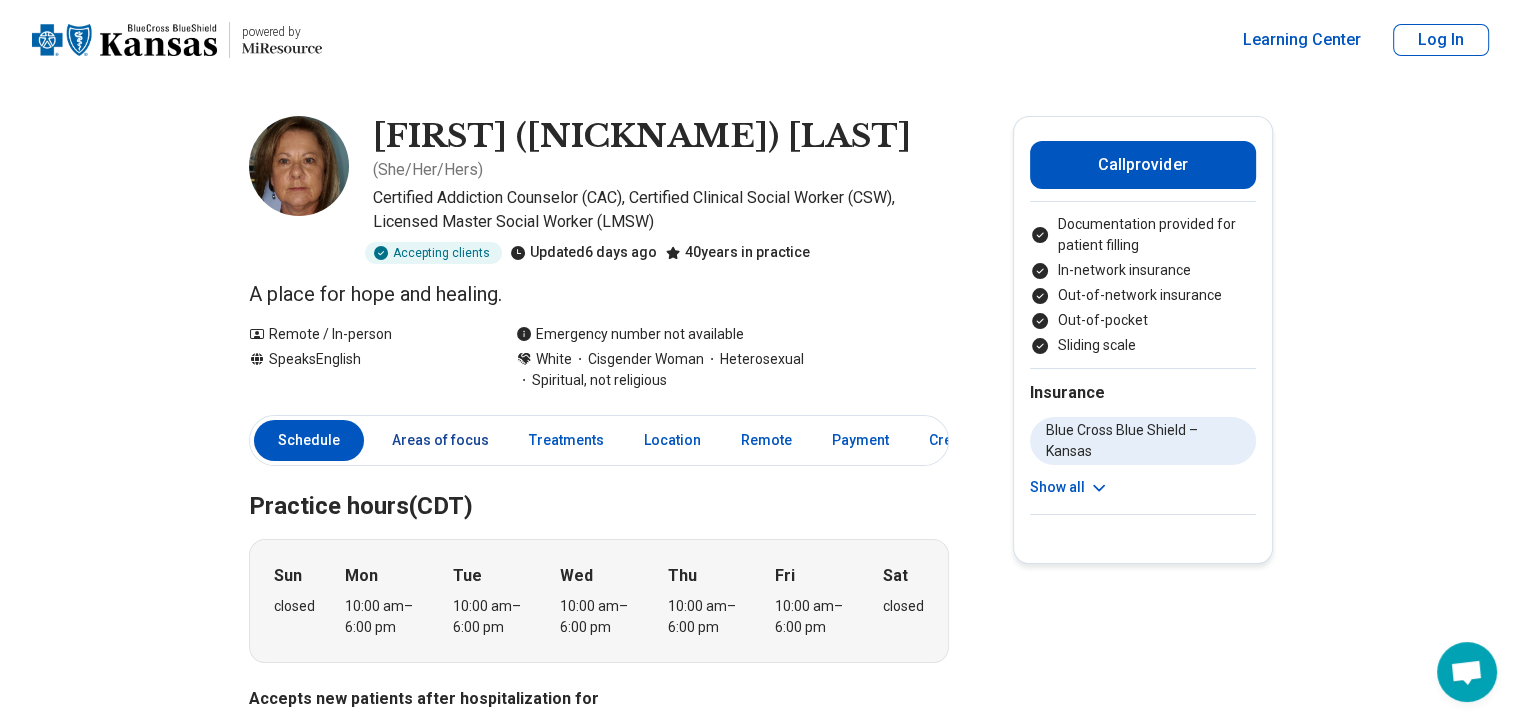 click on "Areas of focus" at bounding box center [440, 440] 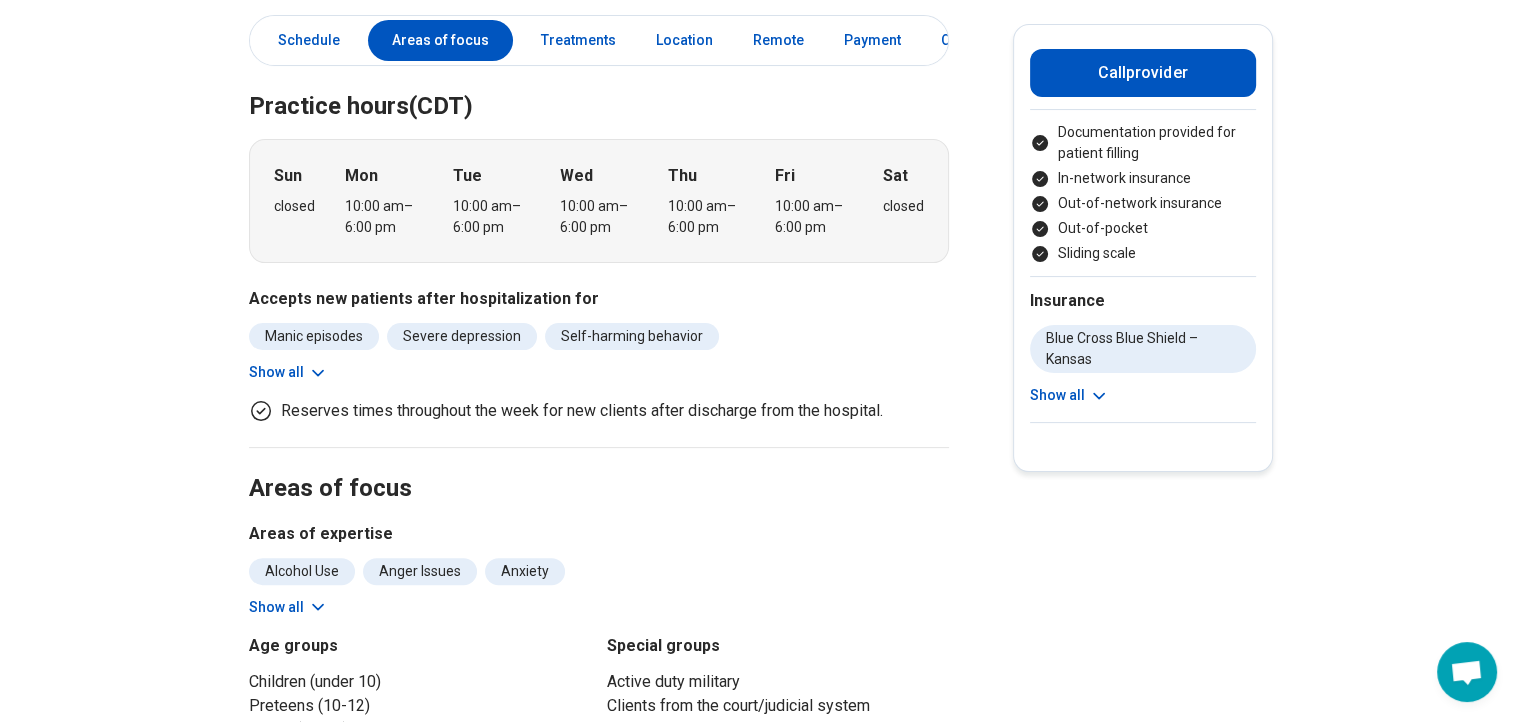 scroll, scrollTop: 99, scrollLeft: 0, axis: vertical 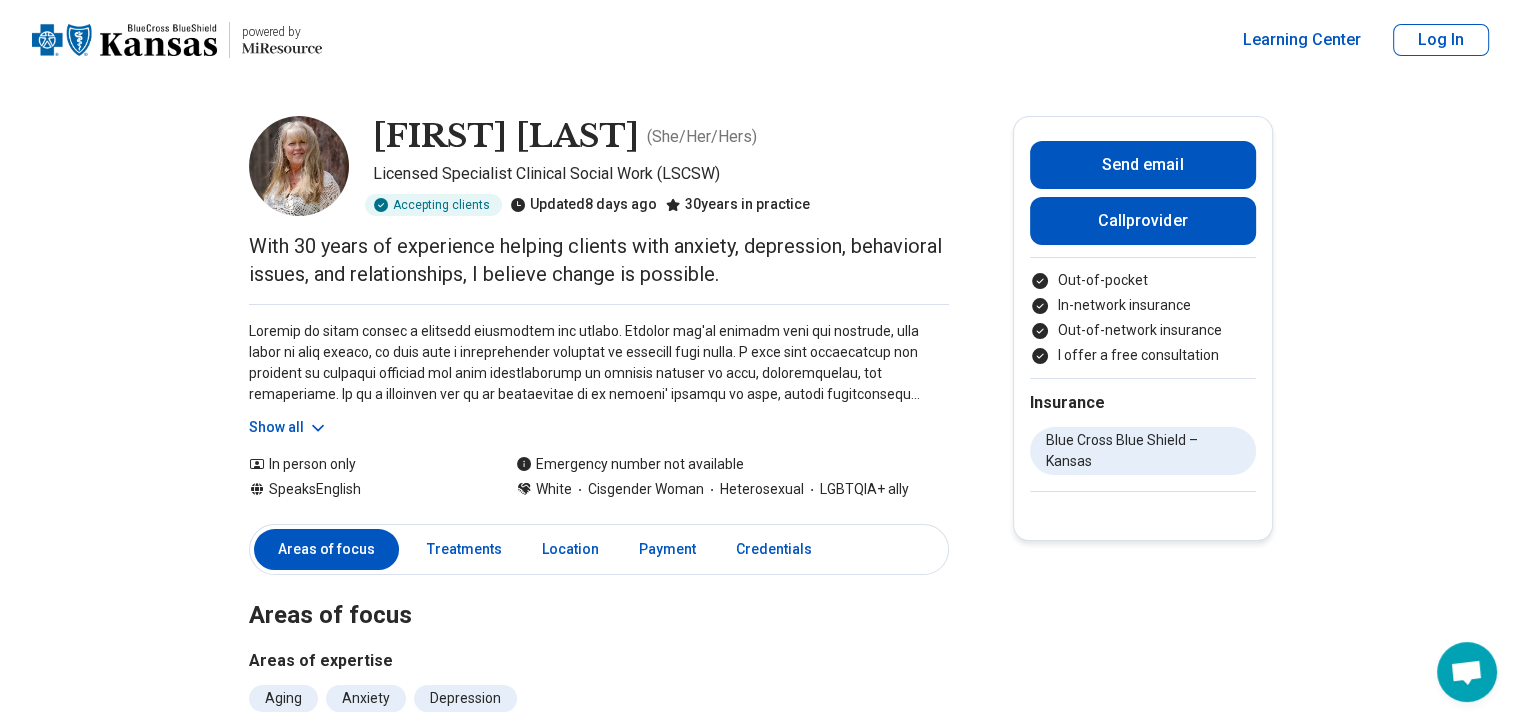 click on "[FIRST] [LAST] ( She/Her/Hers ) Licensed Specialist Clinical Social Work (LSCSW) Accepting clients Updated  8 days ago 30  years in practice With 30 years of experience helping clients with anxiety, depression, behavioral issues, and relationships,  I believe change is possible. Show all In person only Speaks  English Emergency number not available White Cisgender Woman Heterosexual LGBTQIA+ ally Send email Call  provider Out-of-pocket In-network insurance Out-of-network insurance I offer a free consultation Insurance Blue Cross Blue Shield – [STATE] Areas of focus Treatments Location Payment Credentials Areas of focus Areas of expertise Aging Anxiety Depression Family Caregiving Stress Grief and Loss Life Transitions Personal Growth Relationship(s) with Parents/Children/Family Self-Esteem Women's Issues Show all Age groups Teens (13-17) Young adults (18-30) Adults (31-64) Seniors (65 or older) Treatment specialties Therapeutic modalities Couples Therapy Family Therapy Individual Therapy Treatments Location" at bounding box center [760, 1156] 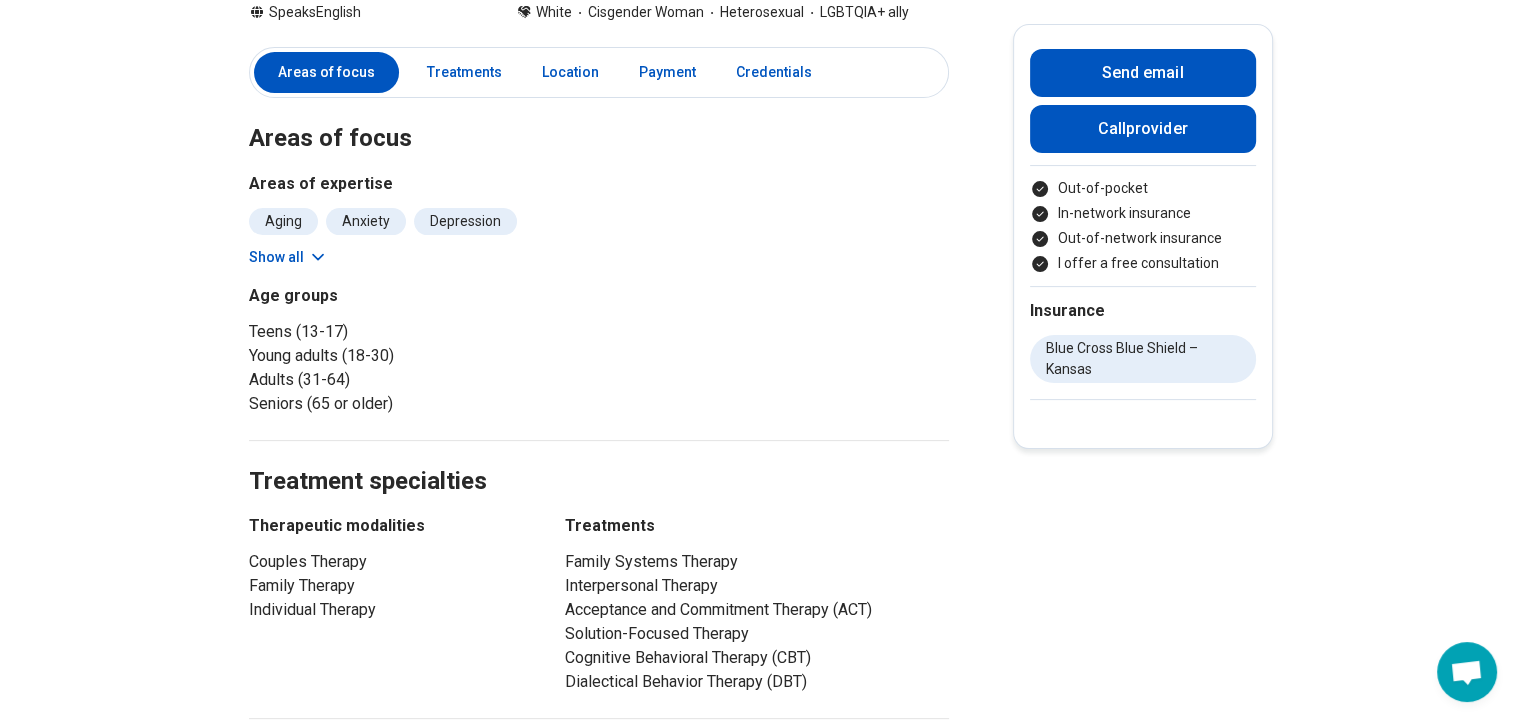 scroll, scrollTop: 500, scrollLeft: 0, axis: vertical 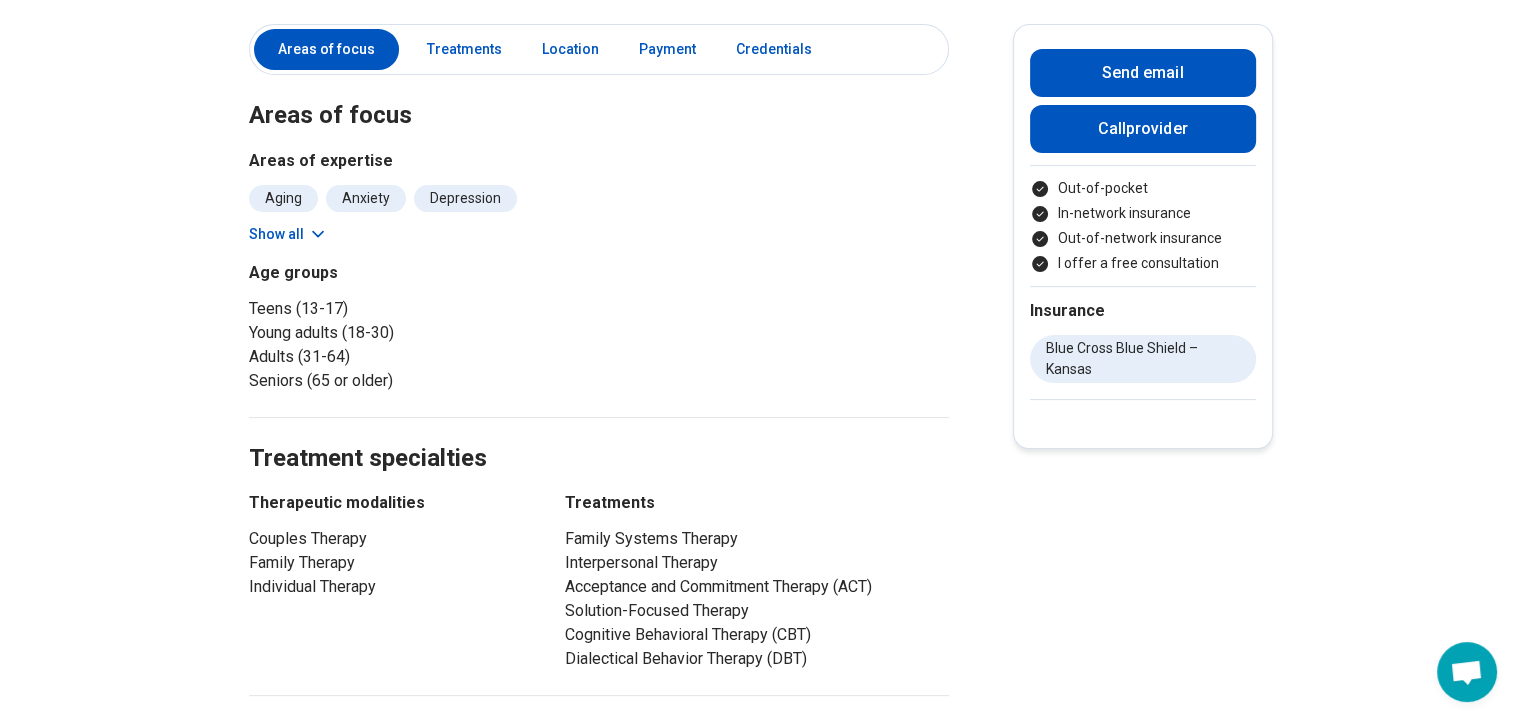 click 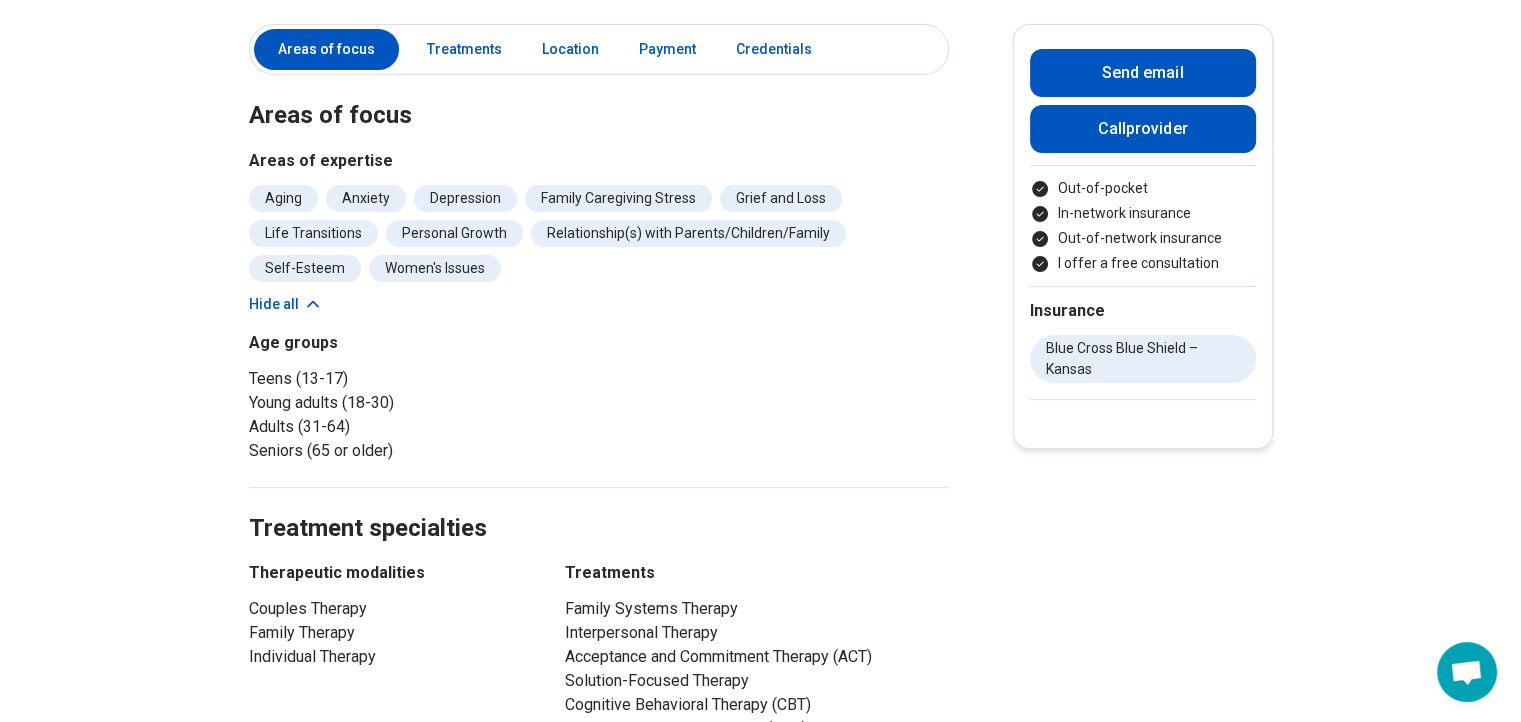 scroll, scrollTop: 0, scrollLeft: 0, axis: both 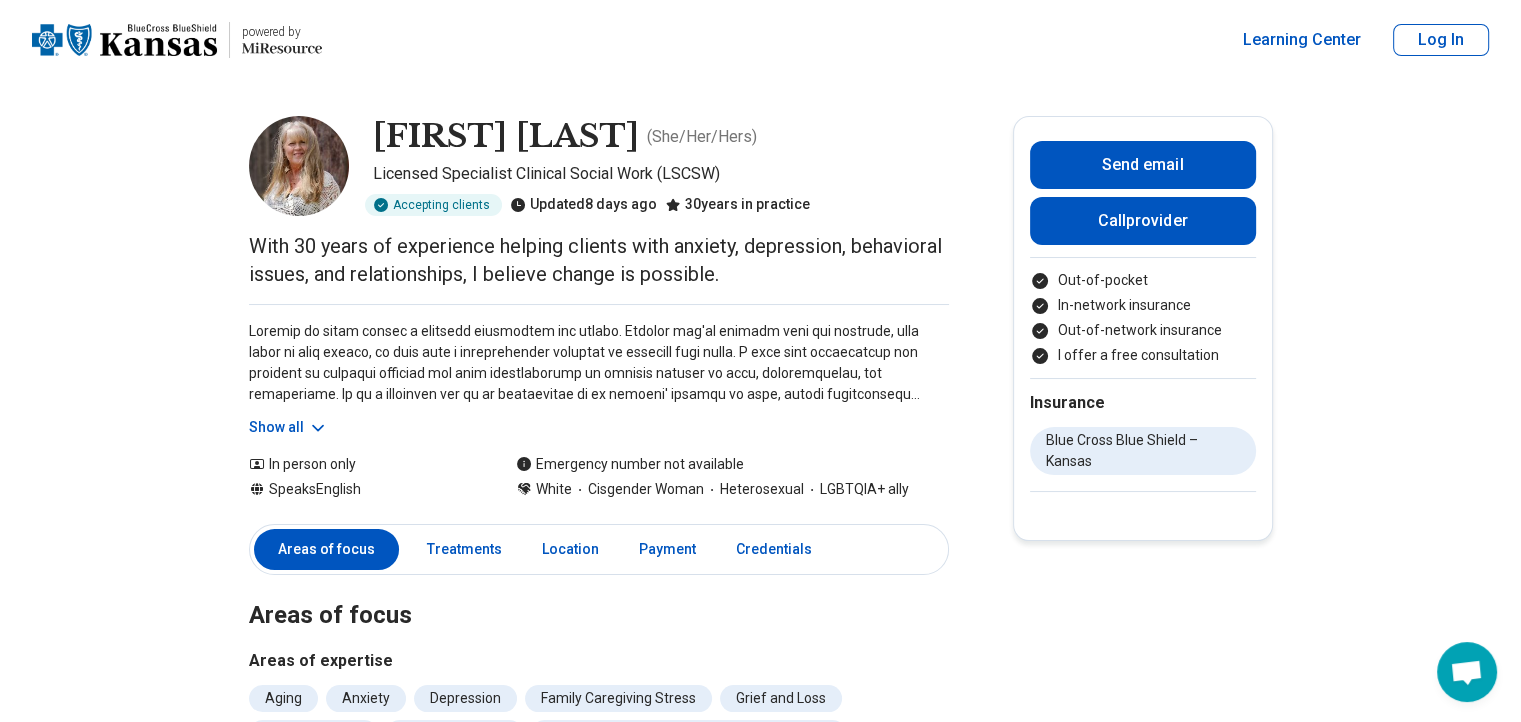 click on "Show all" at bounding box center (288, 427) 